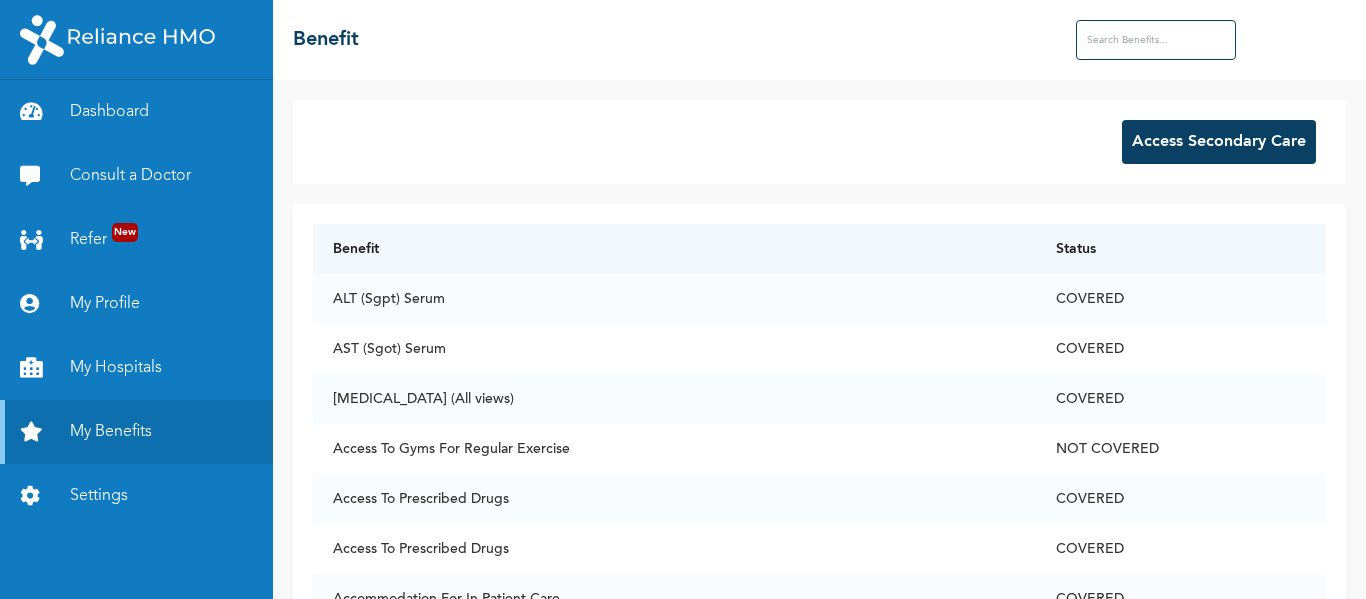 scroll, scrollTop: 0, scrollLeft: 0, axis: both 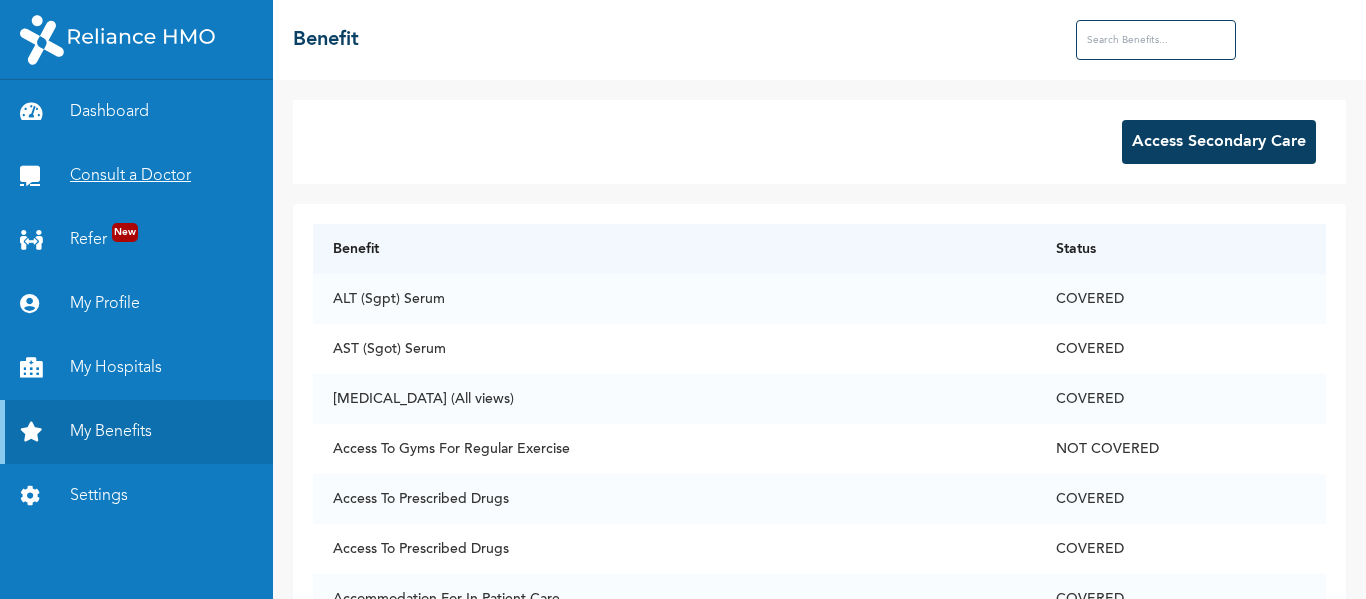 click on "Consult a Doctor" at bounding box center [136, 176] 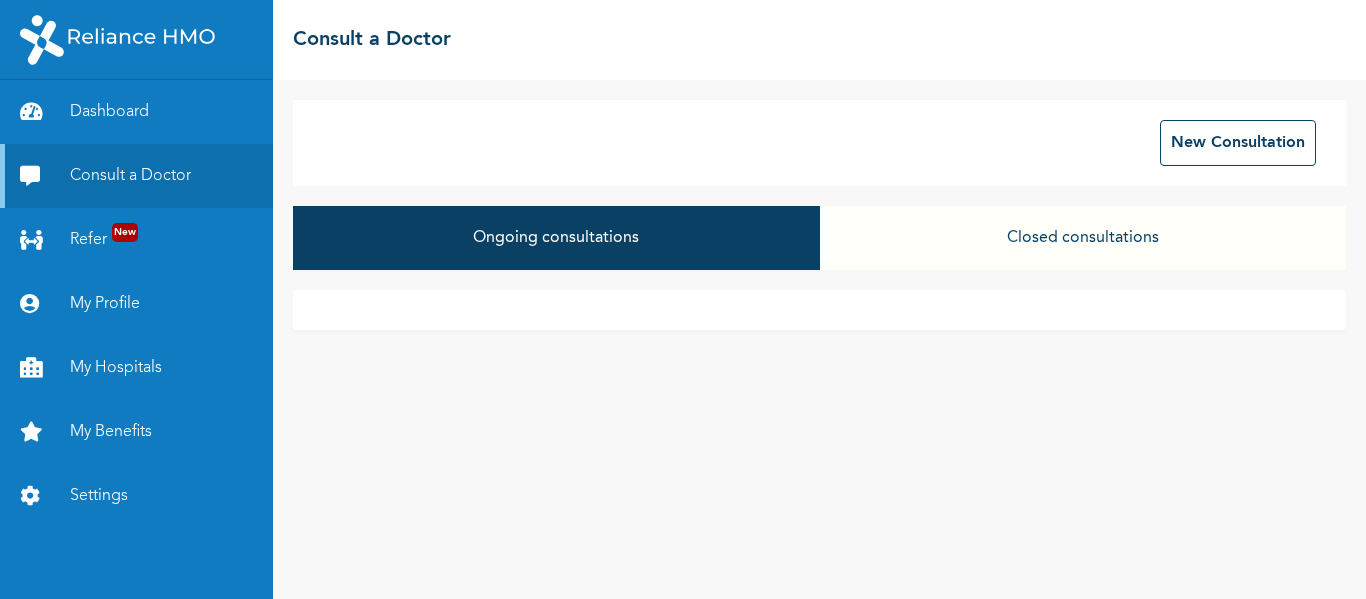 click on "Closed consultations" at bounding box center [1083, 238] 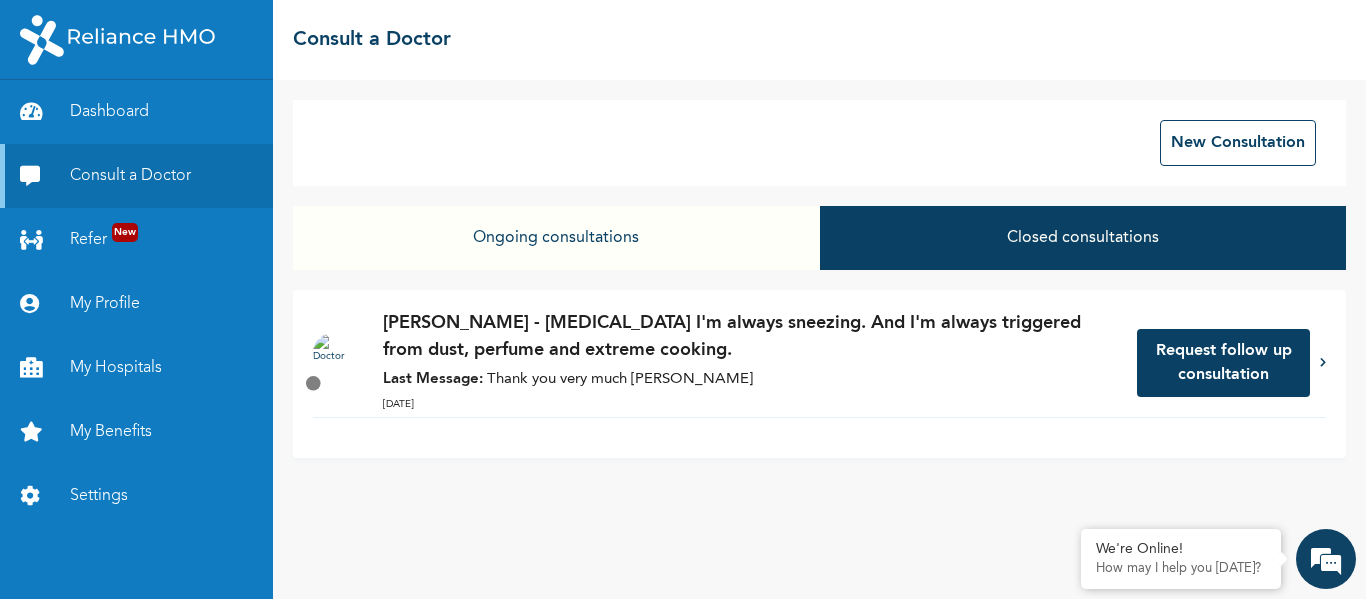 click on "[PERSON_NAME] - [MEDICAL_DATA] I'm always sneezing. And I'm always triggered from dust, perfume and extreme cooking." at bounding box center (750, 337) 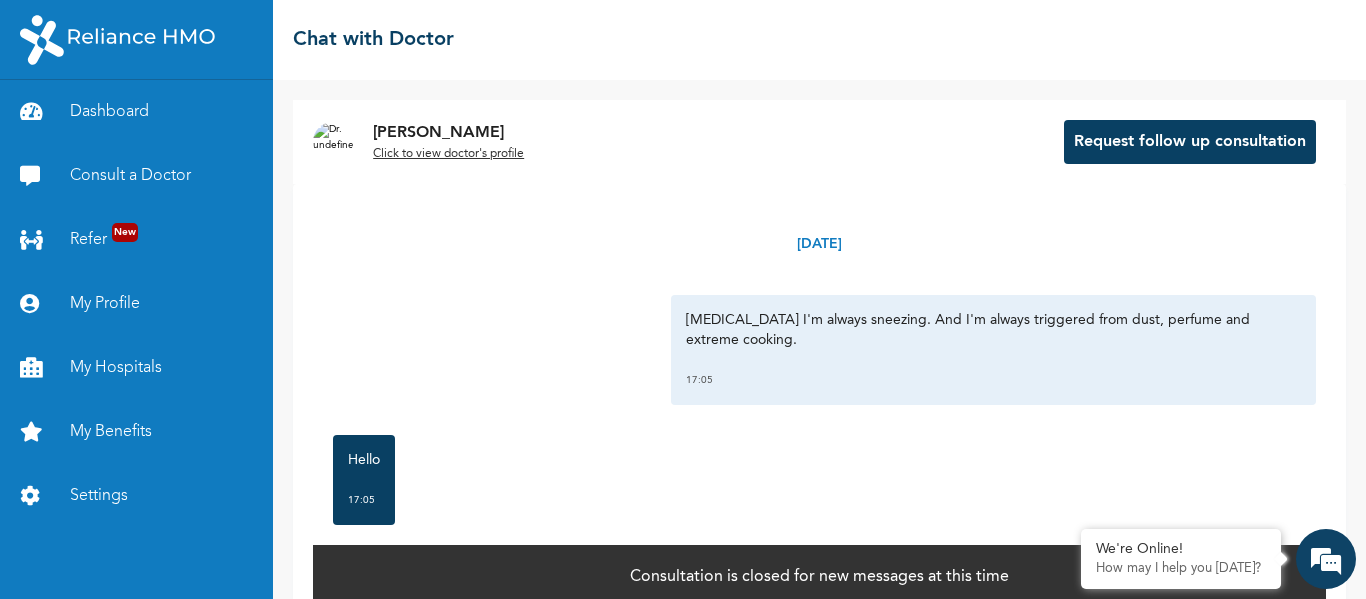 scroll, scrollTop: 30, scrollLeft: 0, axis: vertical 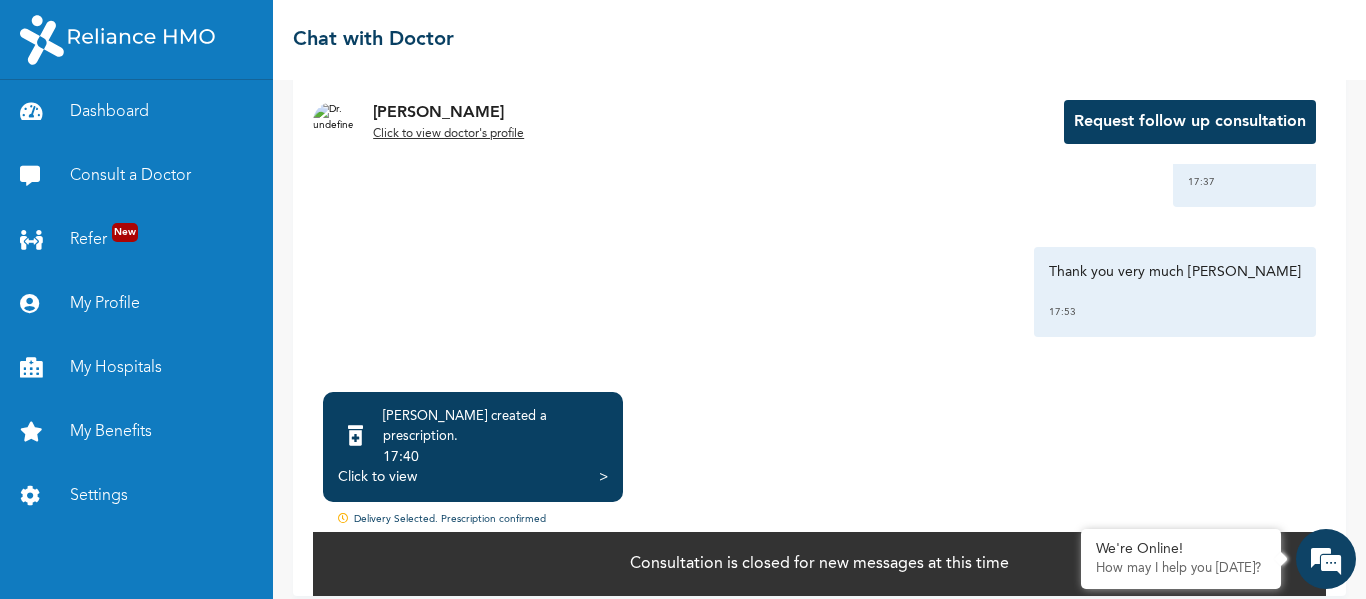 click on "17:40" at bounding box center [495, 457] 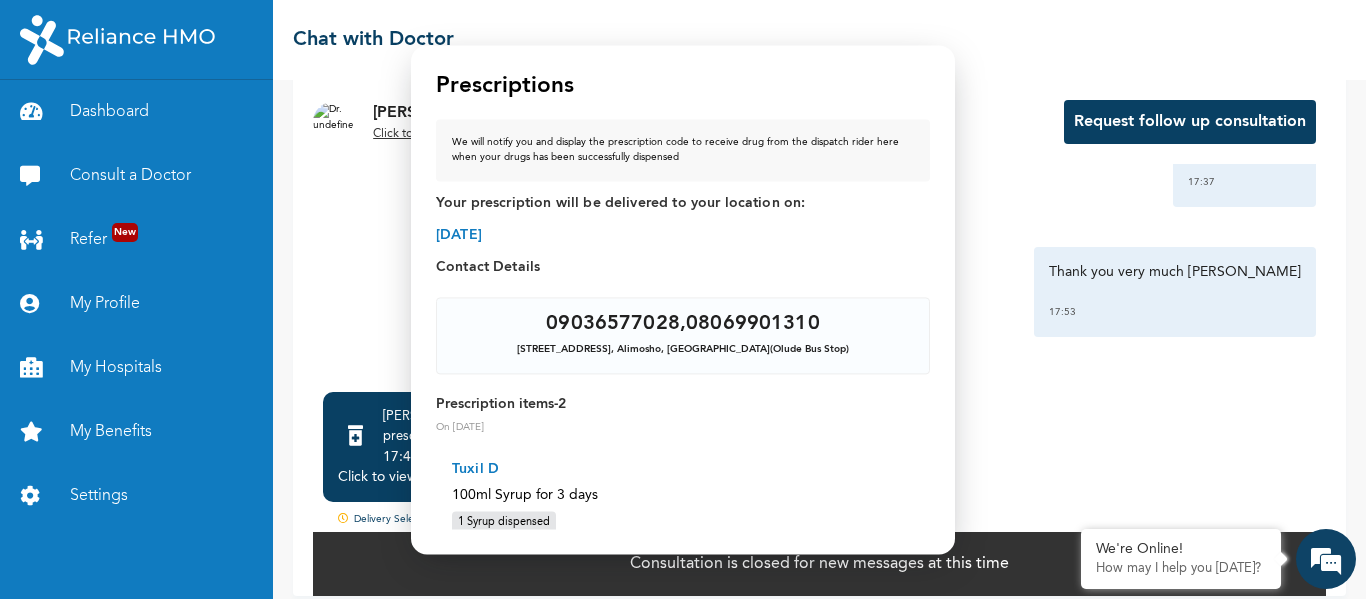 scroll, scrollTop: 1, scrollLeft: 0, axis: vertical 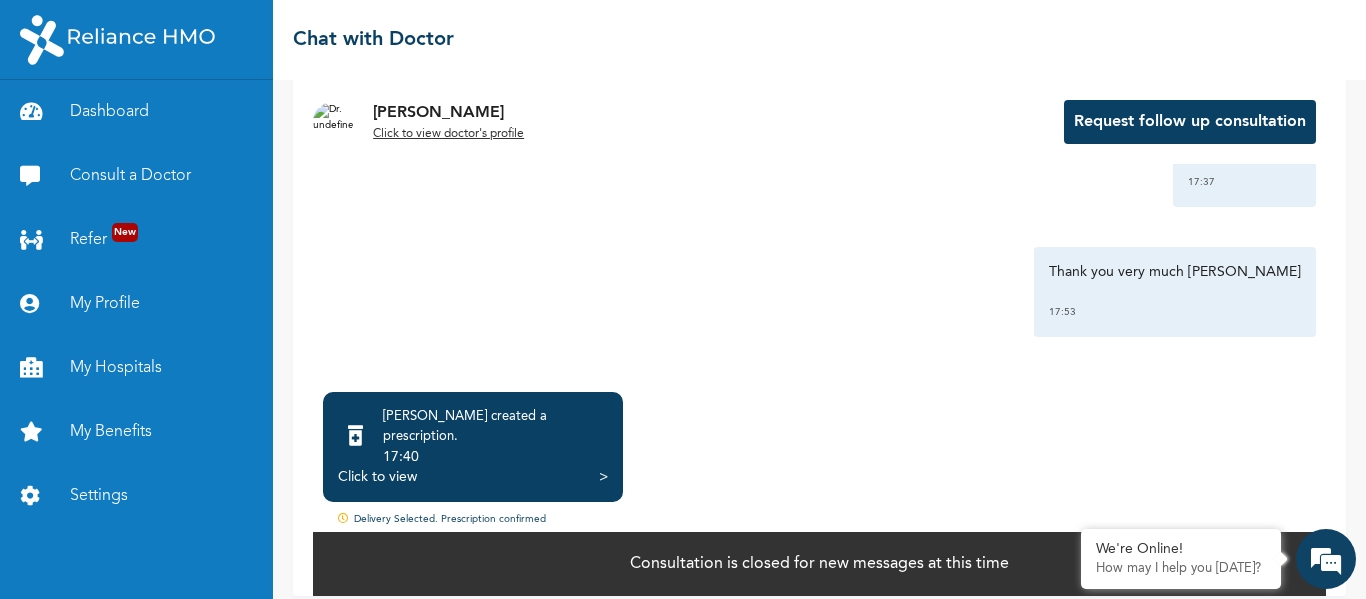 click at bounding box center [1326, 559] 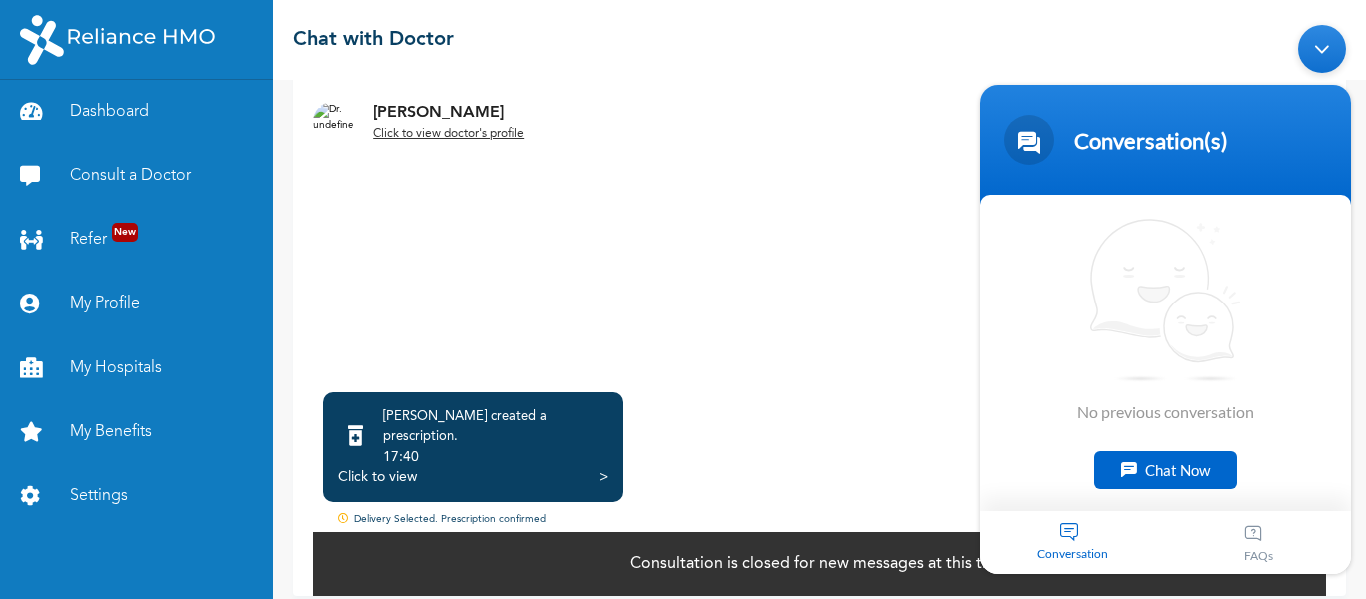 click on "Chat Now" at bounding box center (1165, 469) 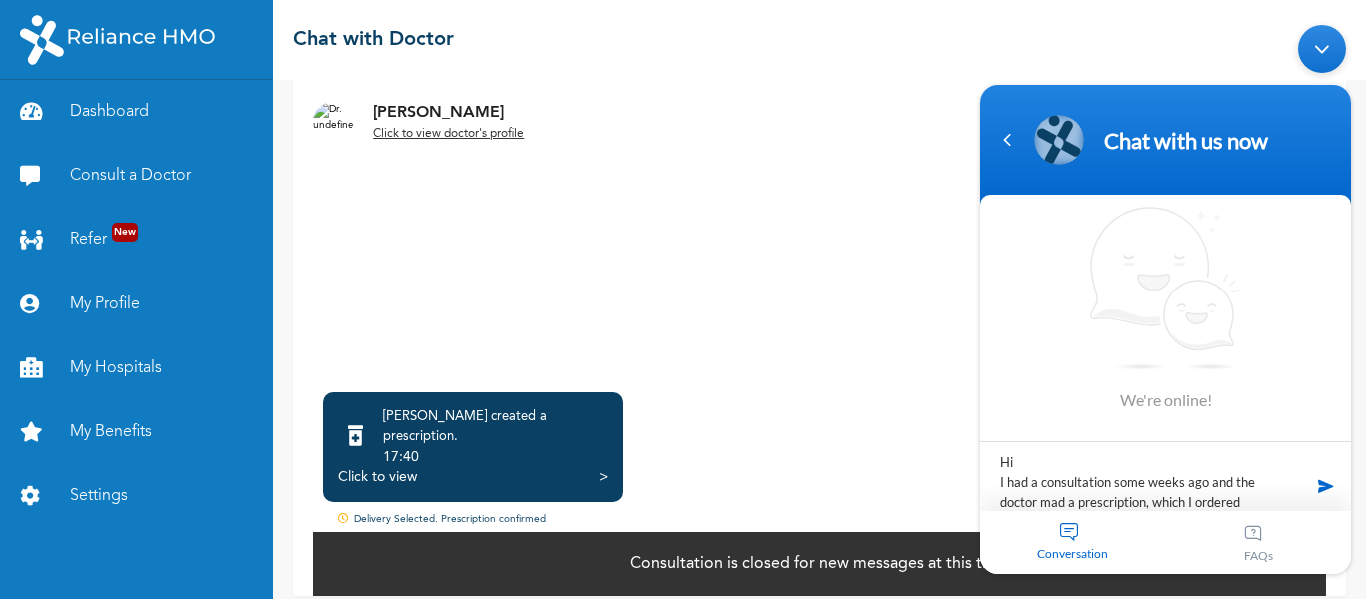 scroll, scrollTop: 19, scrollLeft: 0, axis: vertical 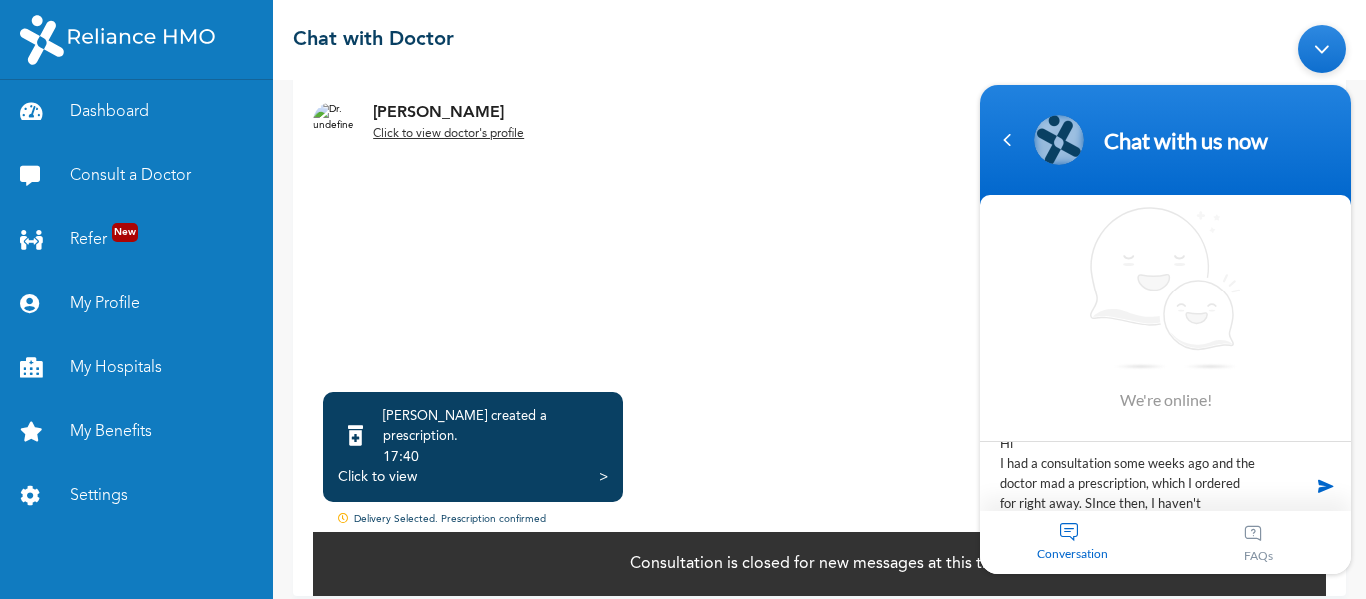 click on "Hi
I had a consultation some weeks ago and the doctor mad a prescription, which I ordered for right away. SInce then, I haven't" at bounding box center [1165, 475] 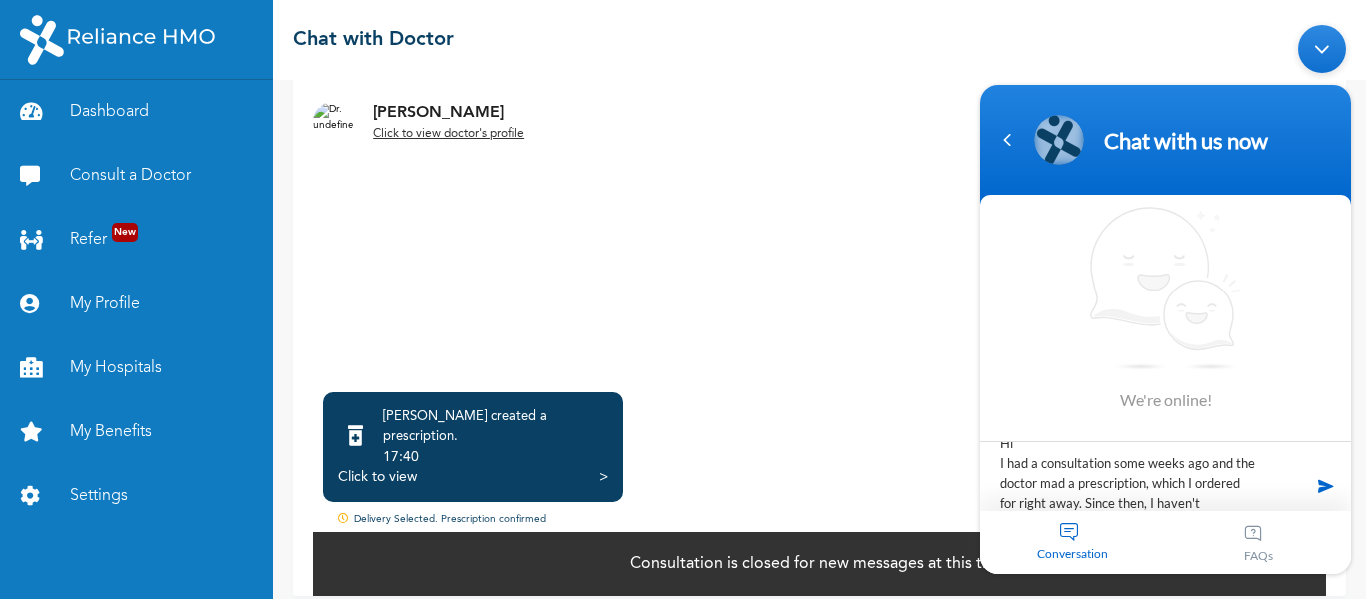 click on "Hi
I had a consultation some weeks ago and the doctor mad a prescription, which I ordered for right away. Since then, I haven't" at bounding box center (1165, 475) 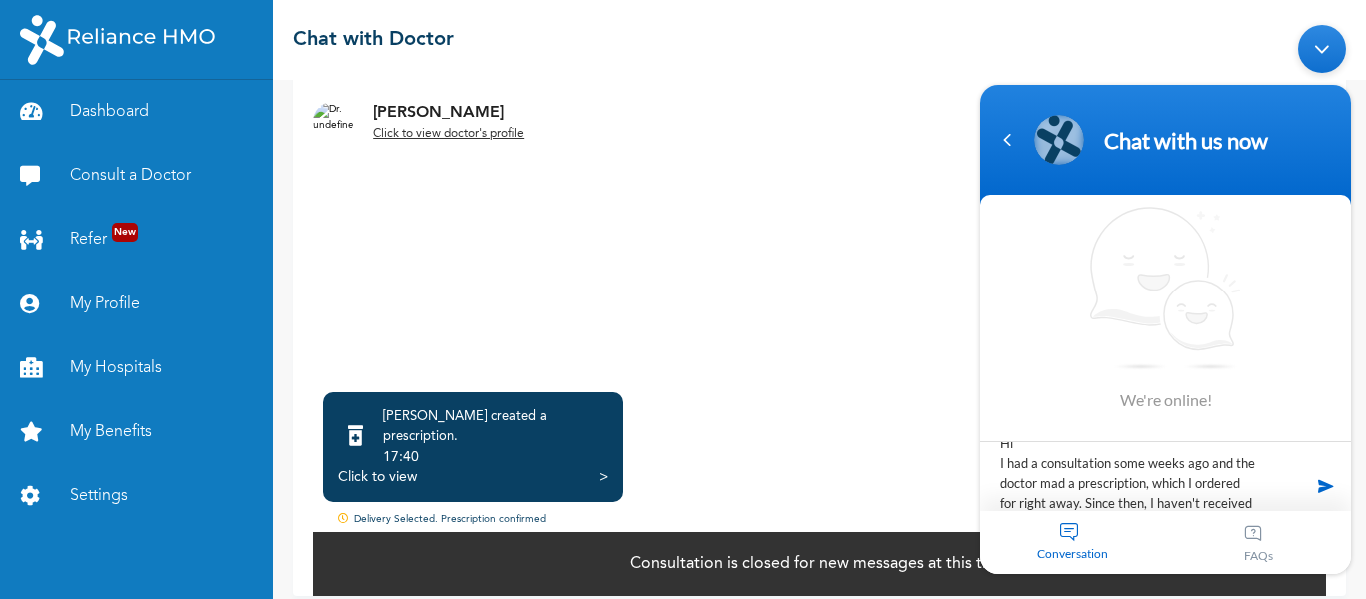 scroll, scrollTop: 39, scrollLeft: 0, axis: vertical 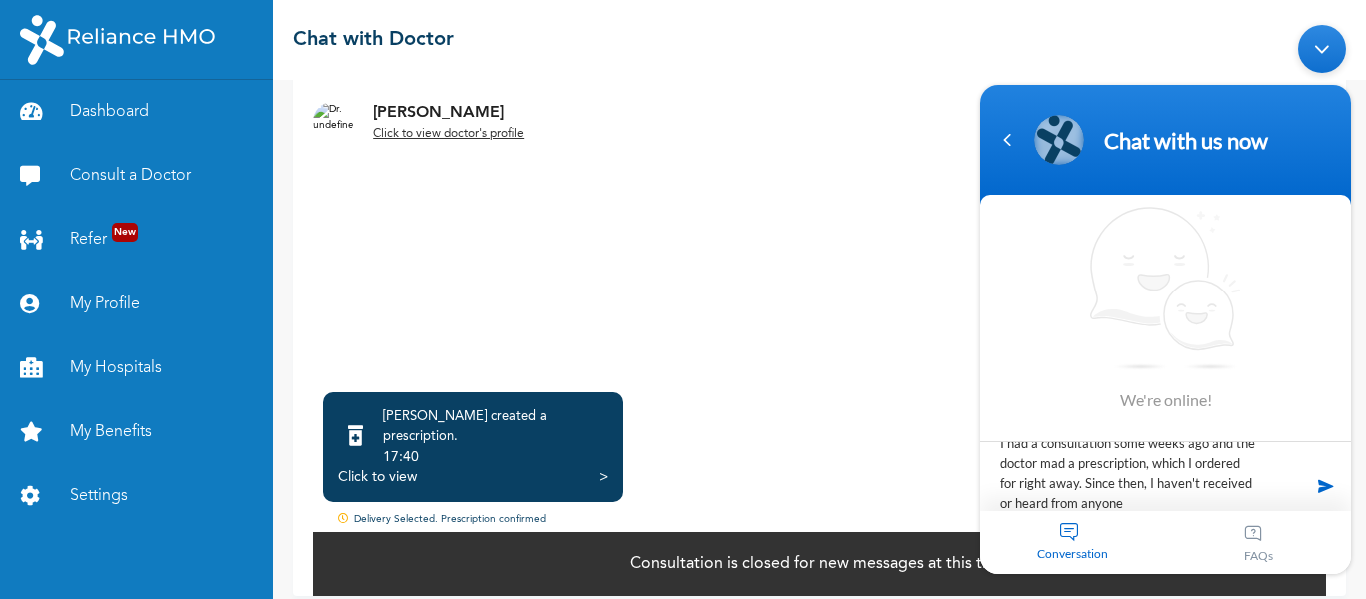 type on "Hi
I had a consultation some weeks ago and the doctor mad a prescription, which I ordered for right away. Since then, I haven't received or heard from anyone." 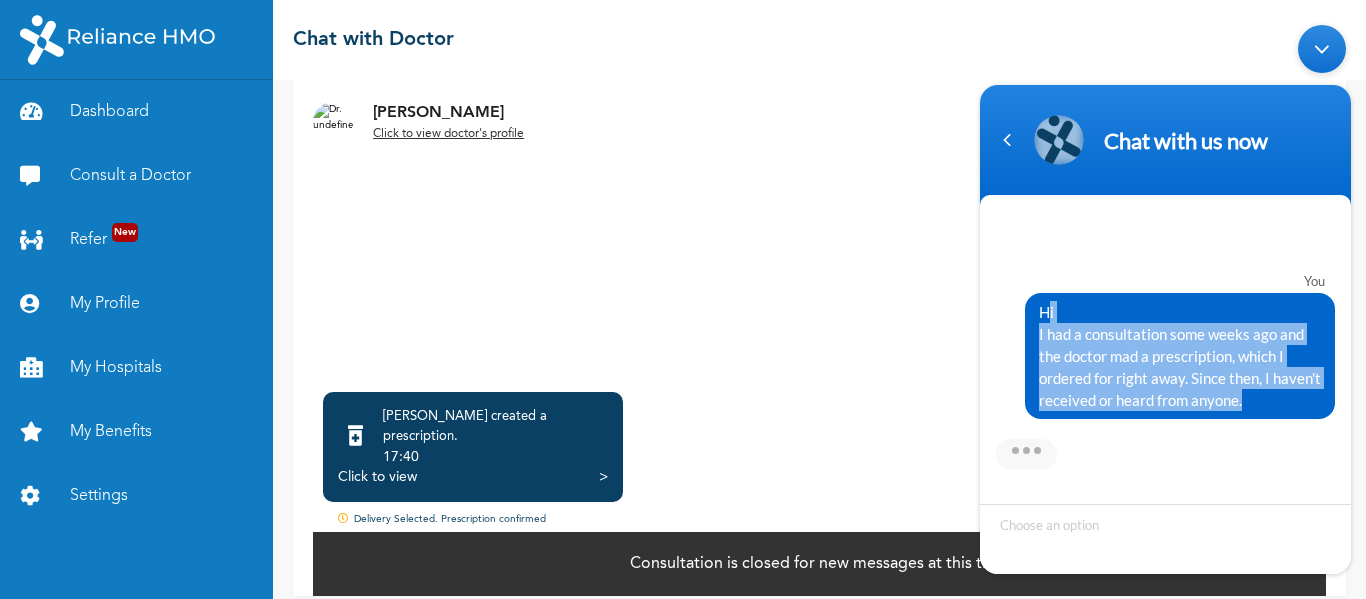 drag, startPoint x: 1250, startPoint y: 406, endPoint x: 1037, endPoint y: 312, distance: 232.81967 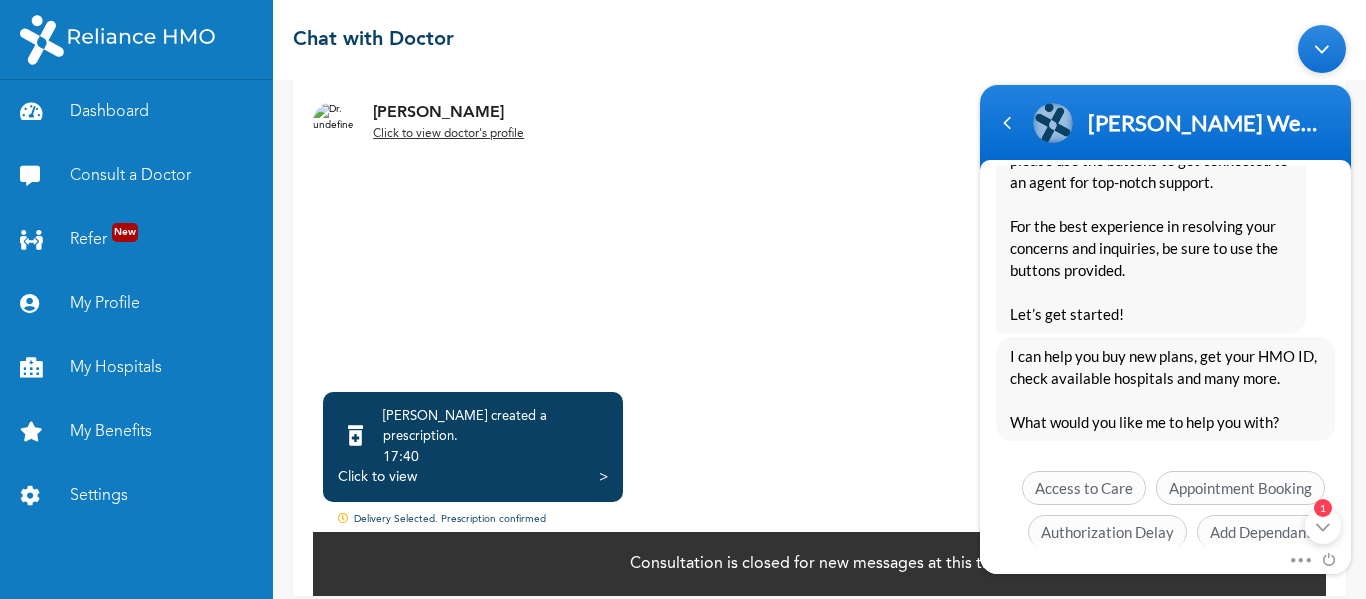scroll, scrollTop: 619, scrollLeft: 0, axis: vertical 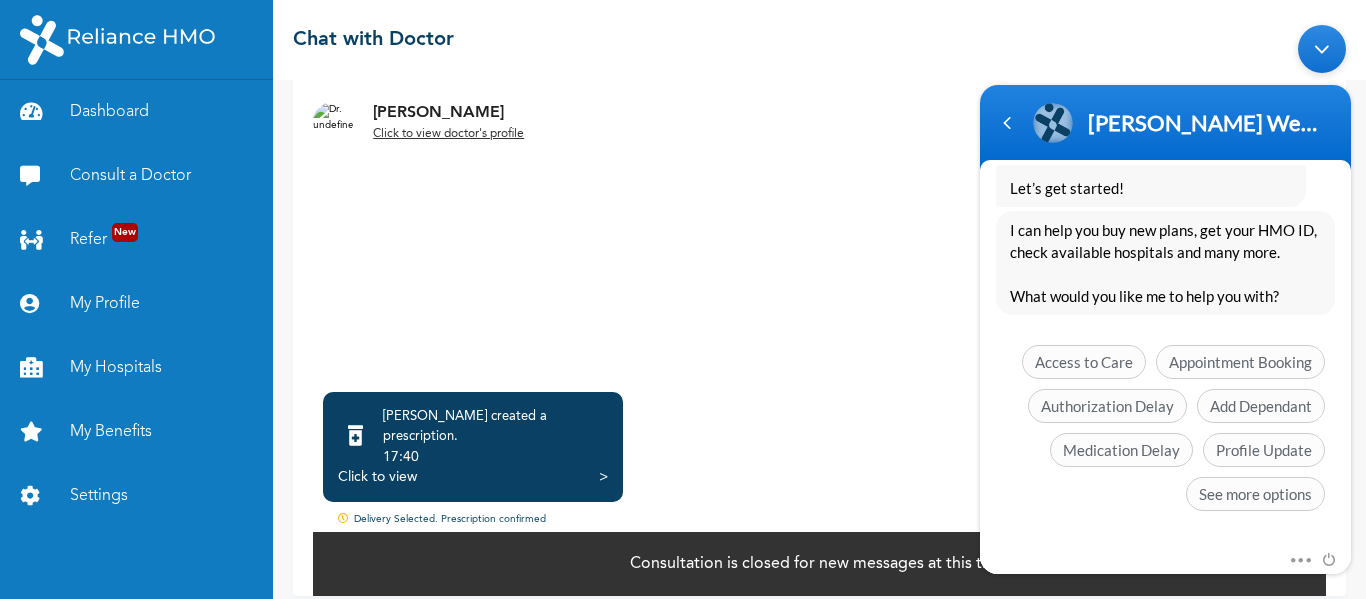 click at bounding box center [1311, 558] 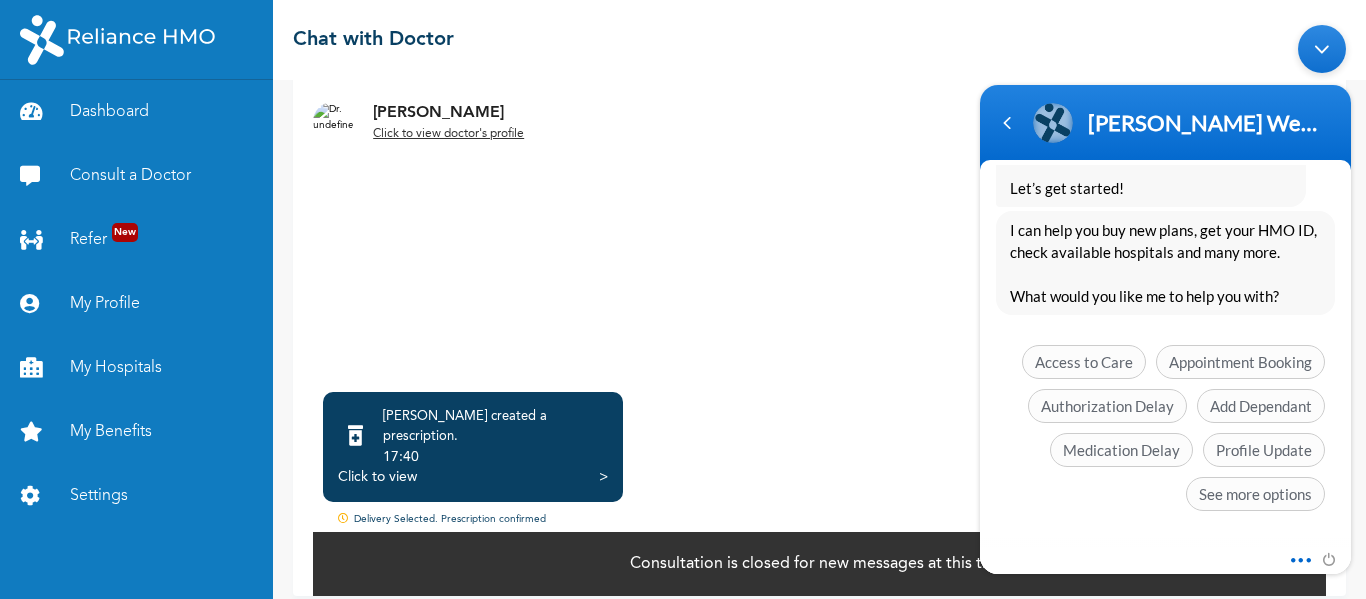 click at bounding box center (1295, 556) 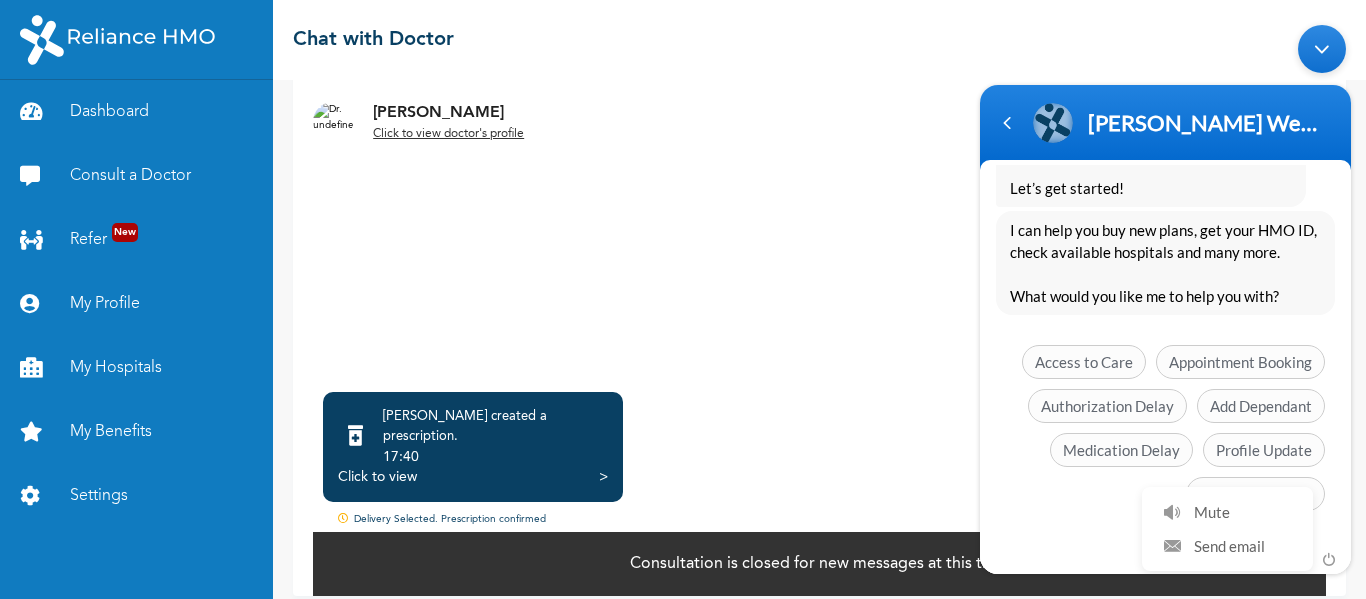 click on "Access to Care Appointment Booking Authorization Delay Add Dependant Medication Delay Profile Update See more options" at bounding box center (1165, 432) 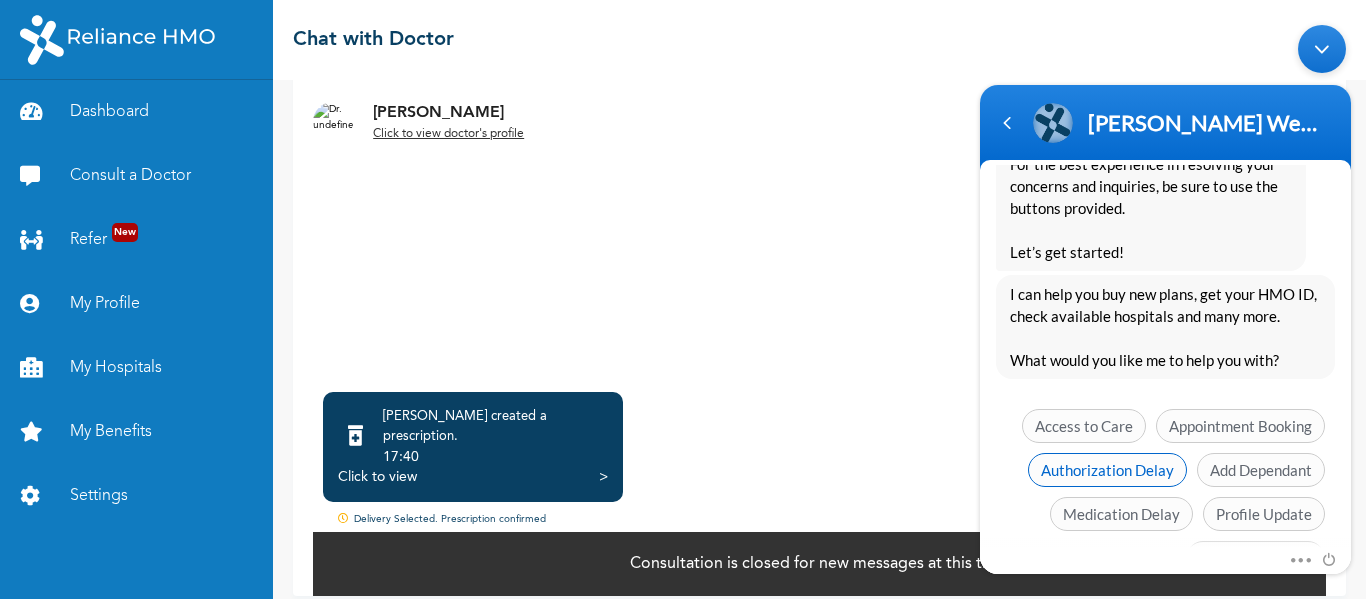 scroll, scrollTop: 619, scrollLeft: 0, axis: vertical 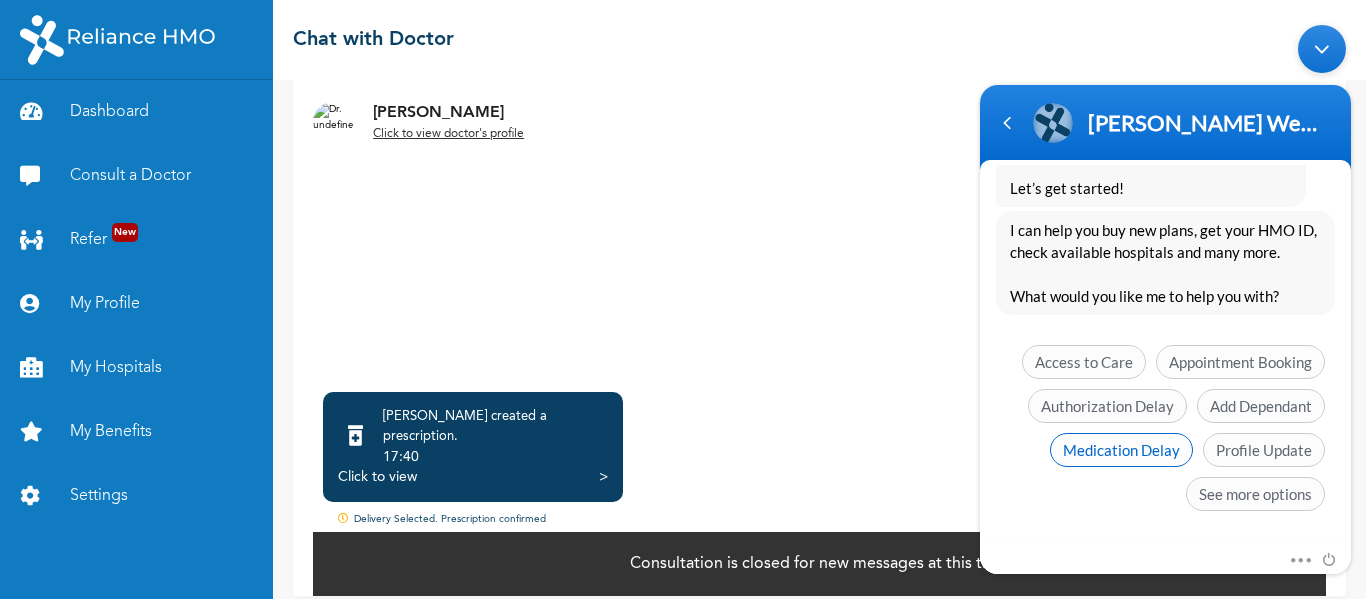 click on "Medication Delay" at bounding box center (1121, 449) 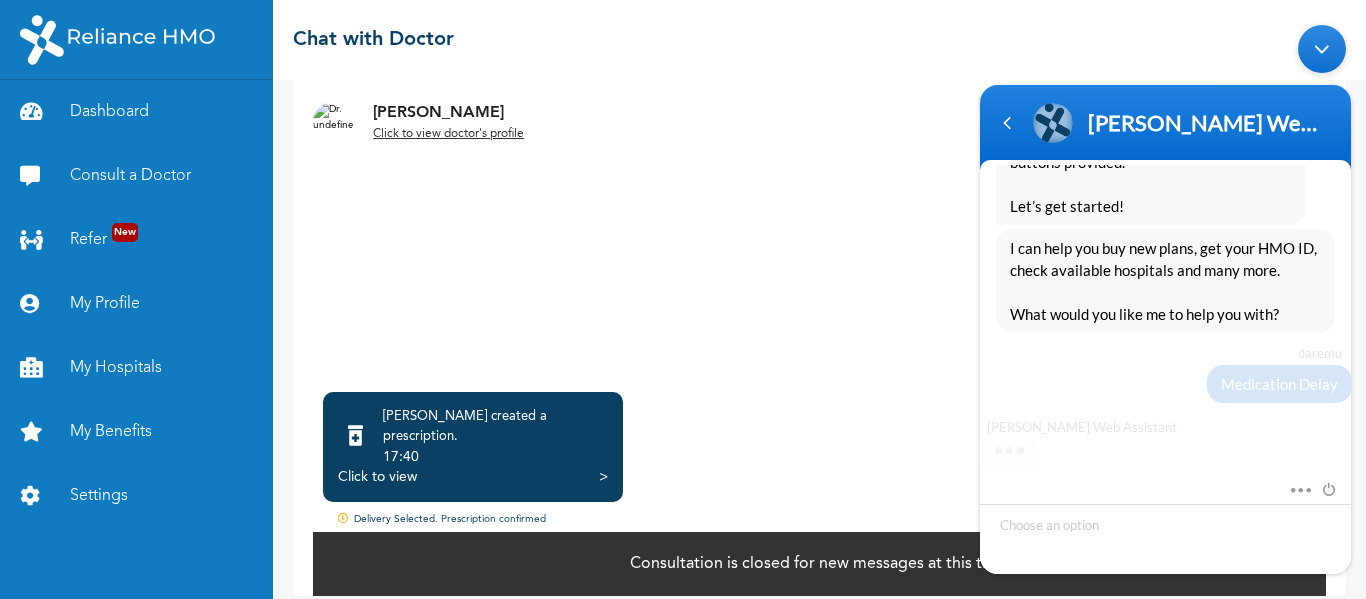 scroll, scrollTop: 601, scrollLeft: 0, axis: vertical 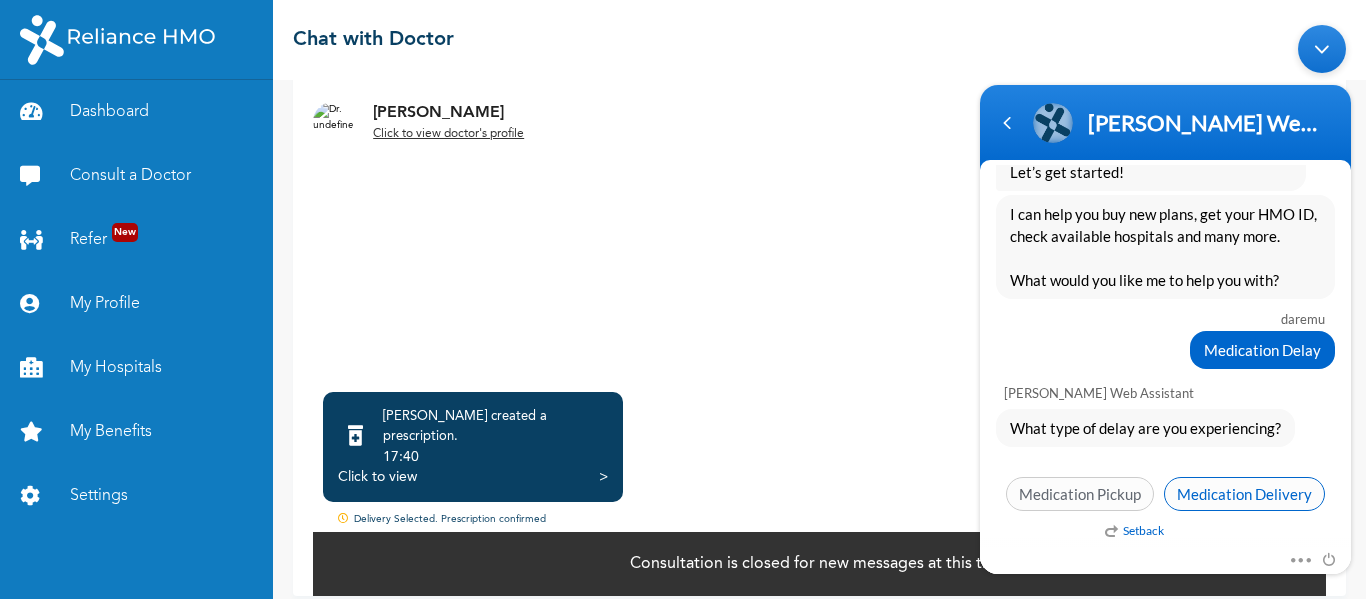 click on "Medication Delivery" at bounding box center [1244, 493] 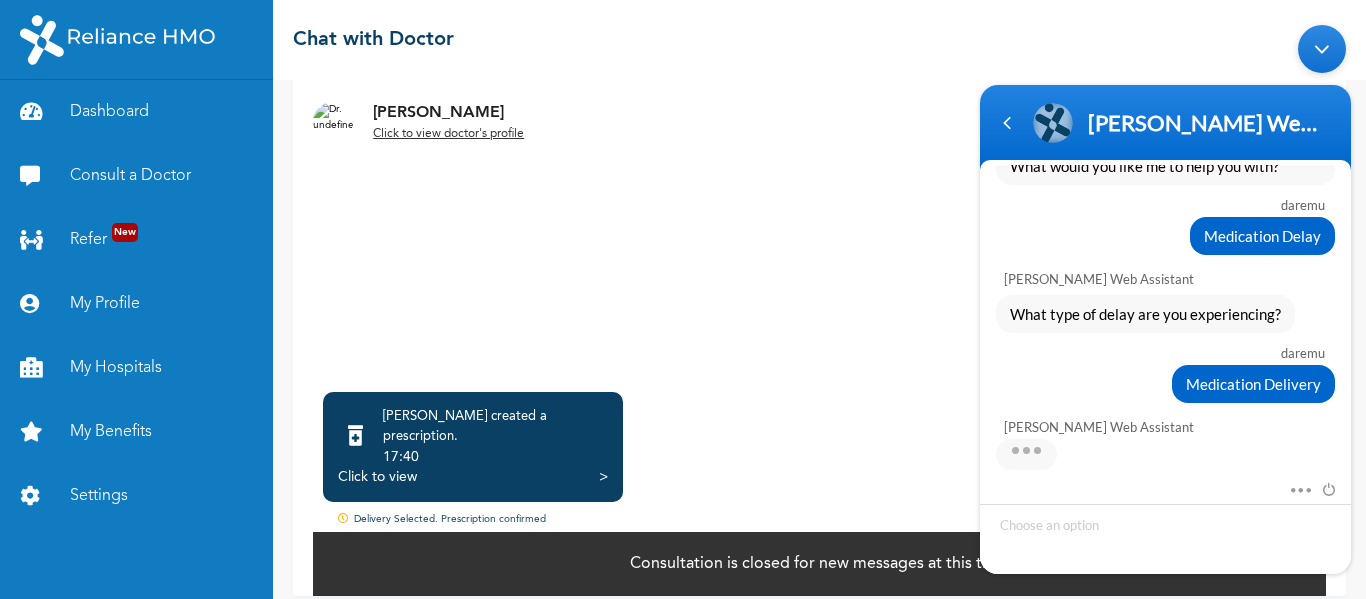 scroll, scrollTop: 943, scrollLeft: 0, axis: vertical 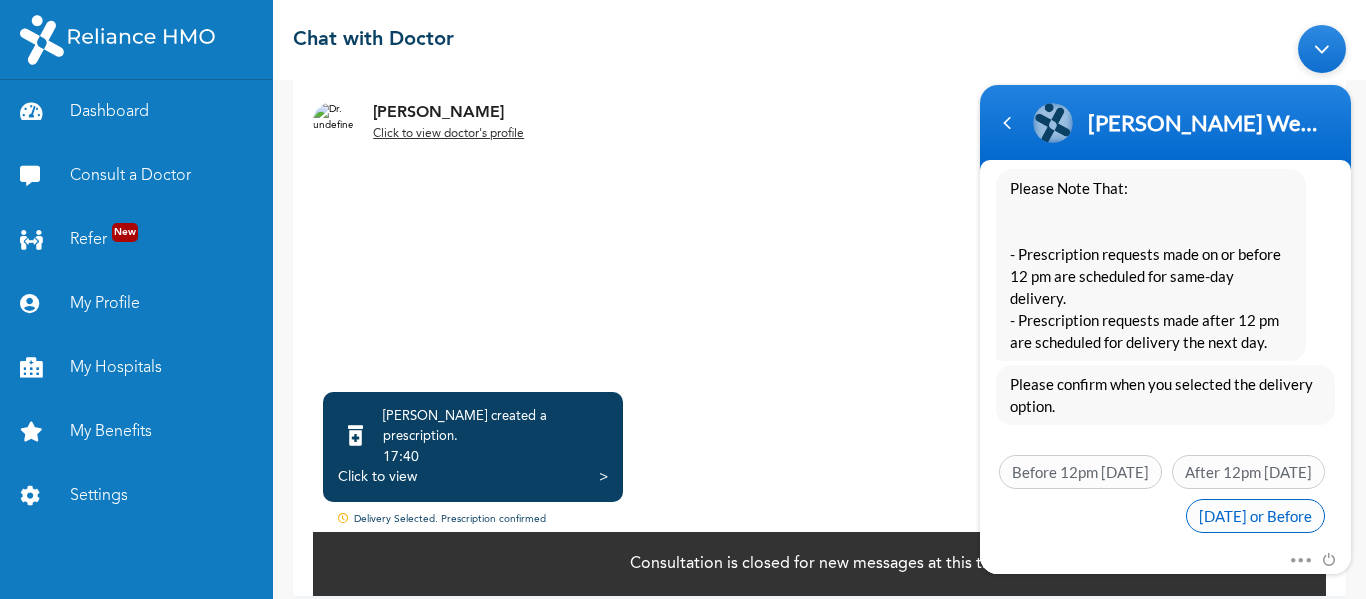 click on "[DATE] or Before" at bounding box center (1255, 515) 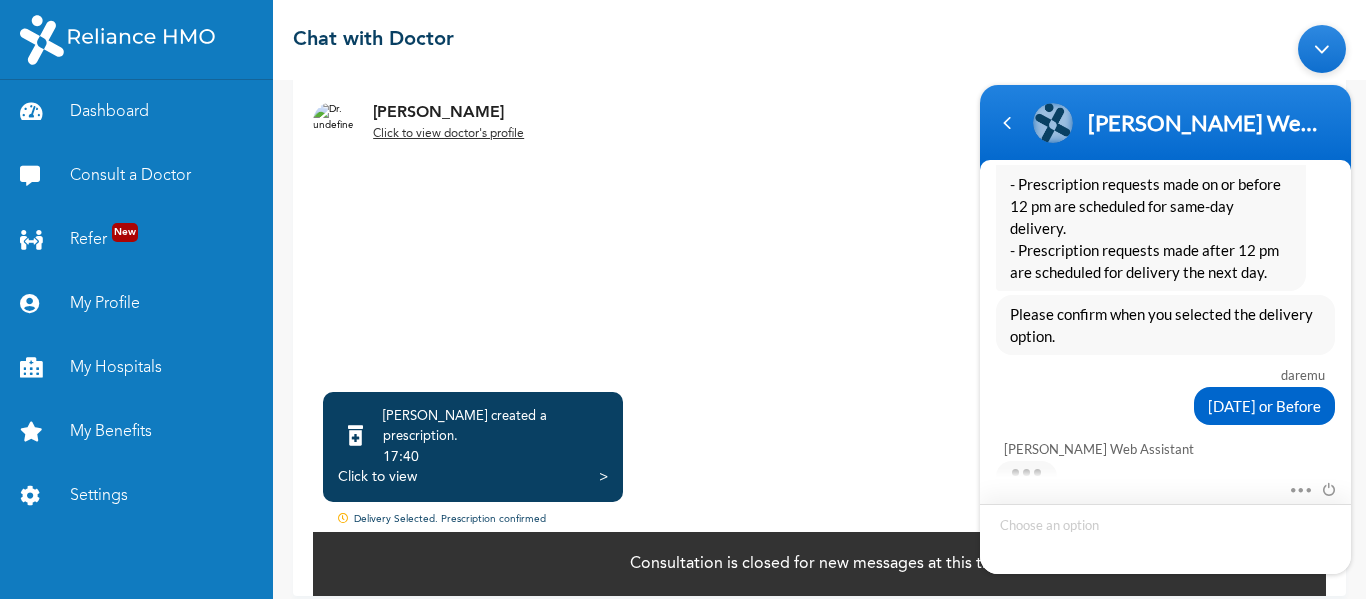 scroll, scrollTop: 1211, scrollLeft: 0, axis: vertical 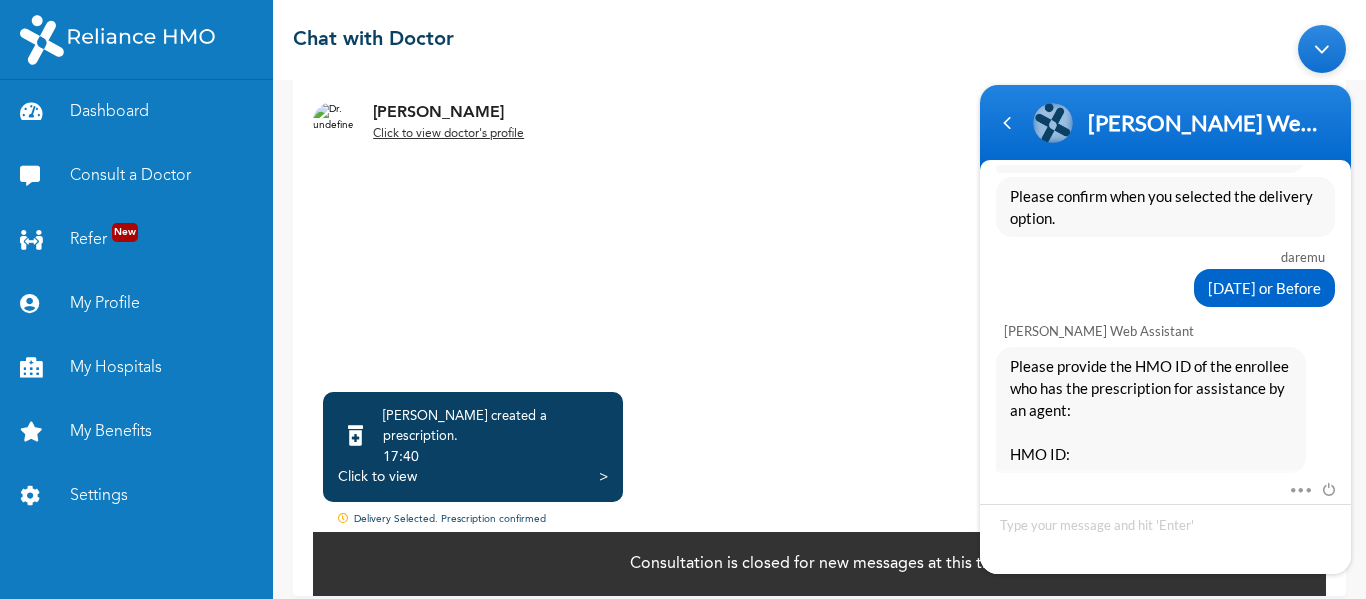 click on "[DATE]    [MEDICAL_DATA] I'm always sneezing. And I'm always triggered from dust, perfume and extreme cooking. 17:05   Hello 17:05   Good  afternoon 17:05   Please im [PERSON_NAME] 17:05   Are you making this consultation for yourself? 17:05   Hello 17:15 Yes, I'm making this consultation for myself 17:18   Have you used any medication so far? 17:23 Yes, I took Procold. It helps a little 17:25   It may seem you having [MEDICAL_DATA] 17:34   I intend prescribing for you 17:34 Alright, thank you 17:37 Thank you very much [PERSON_NAME] 17:53 *" at bounding box center [819, 202] 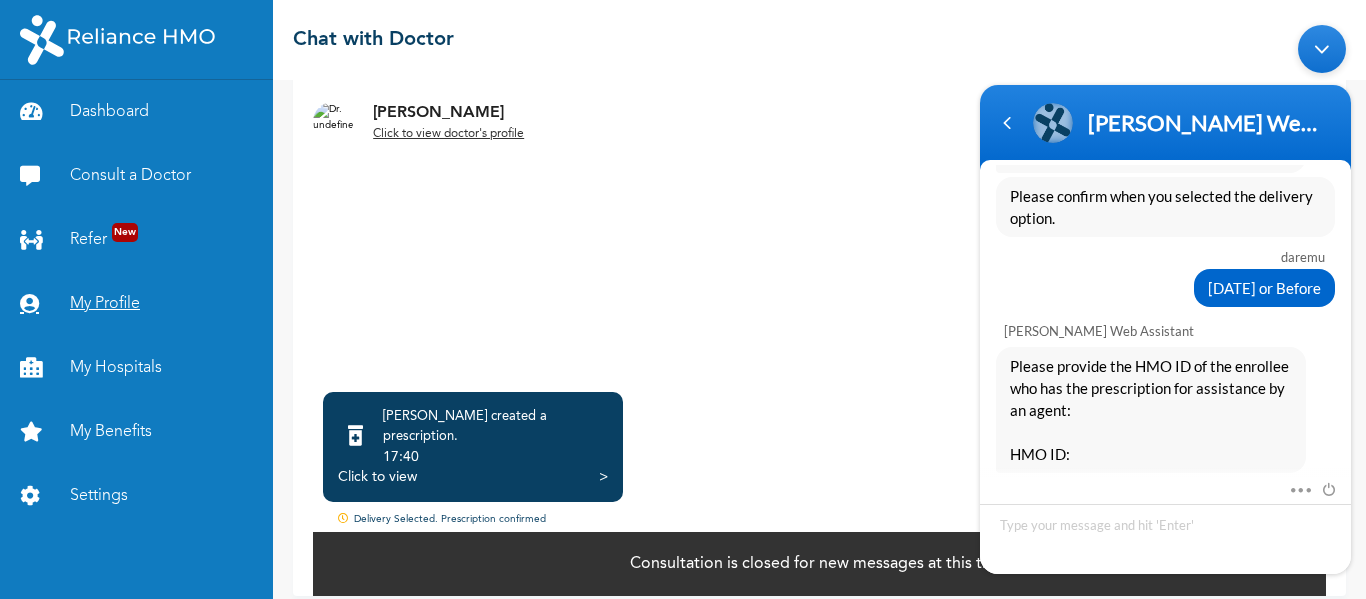 click on "My Profile" at bounding box center [136, 304] 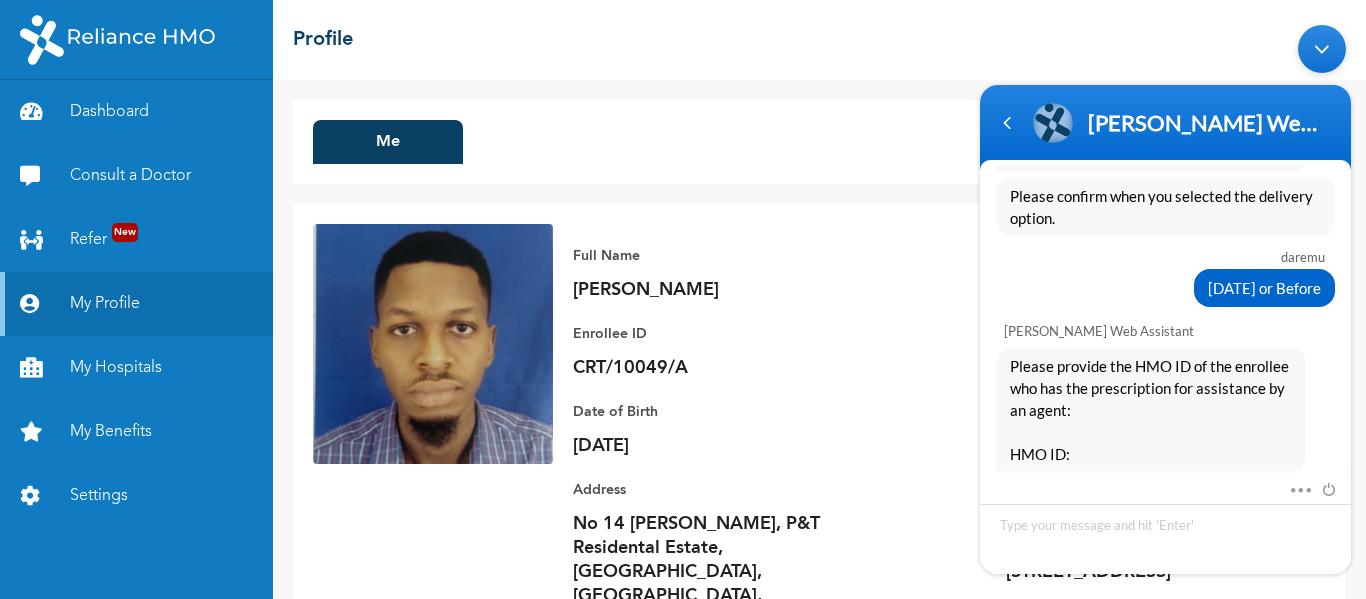 scroll, scrollTop: 74, scrollLeft: 0, axis: vertical 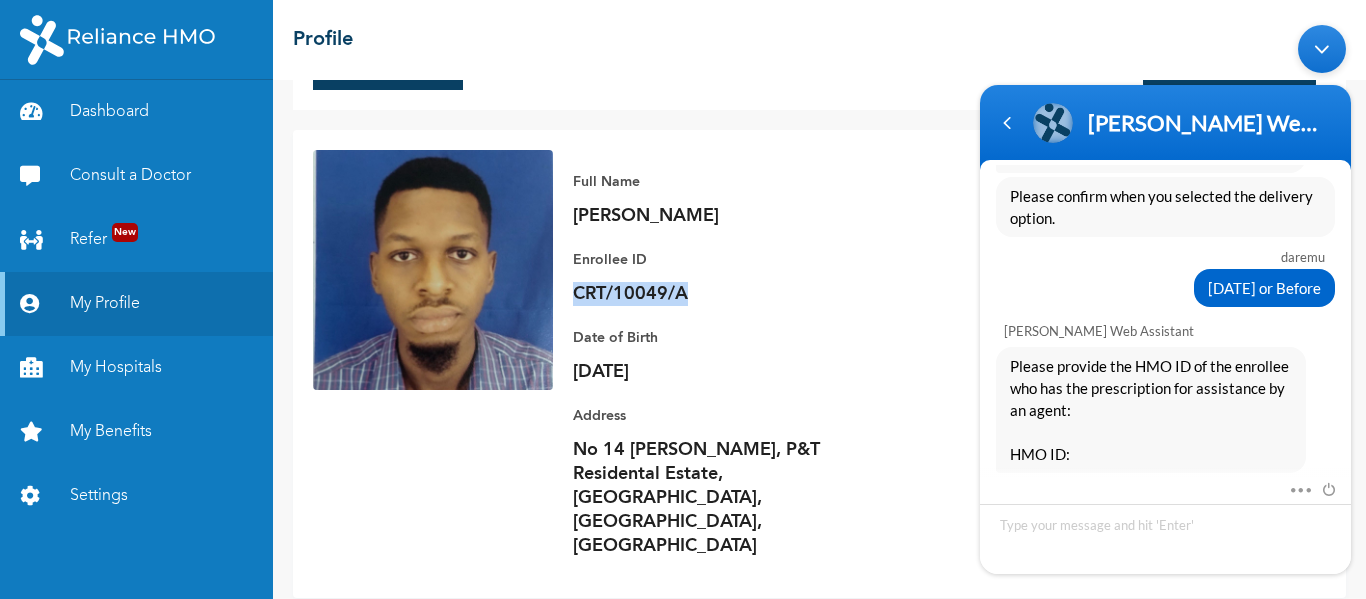drag, startPoint x: 698, startPoint y: 288, endPoint x: 577, endPoint y: 283, distance: 121.103264 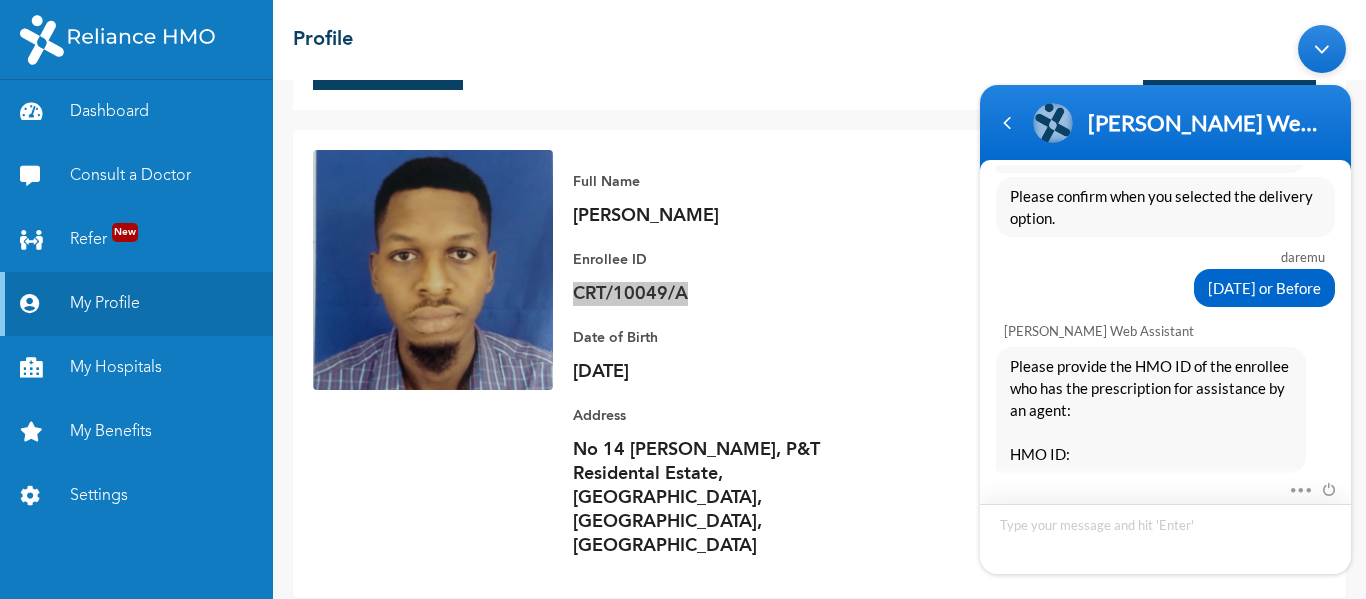 click at bounding box center [1165, 538] 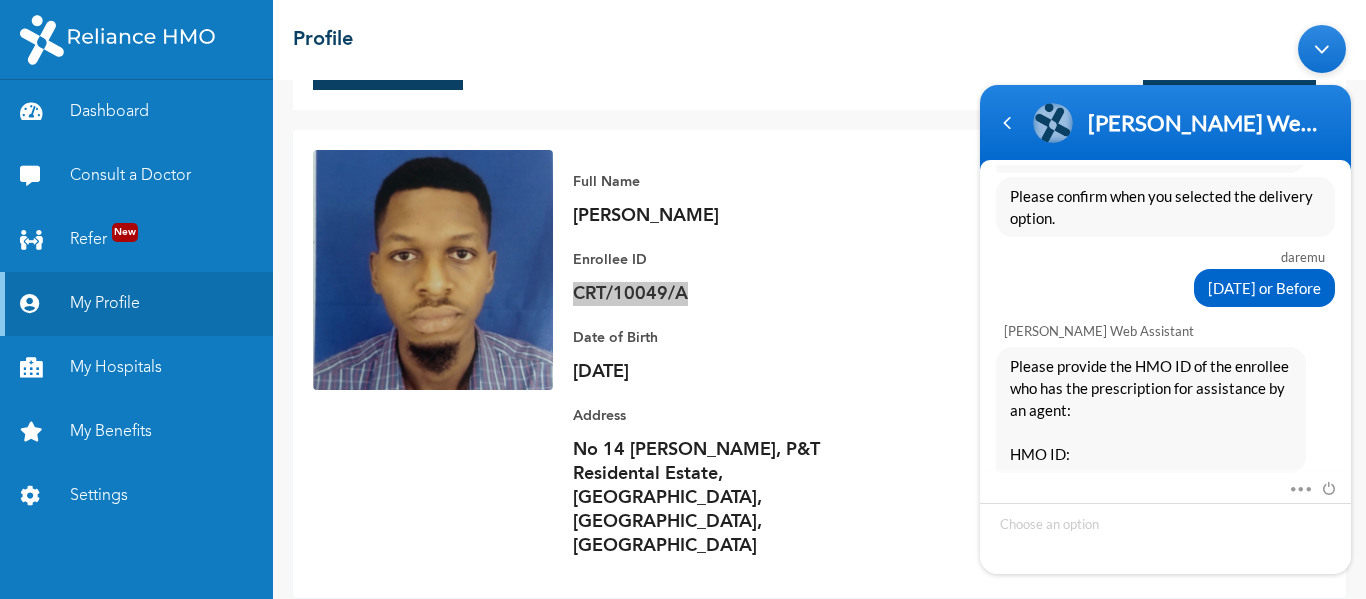 scroll, scrollTop: 1330, scrollLeft: 0, axis: vertical 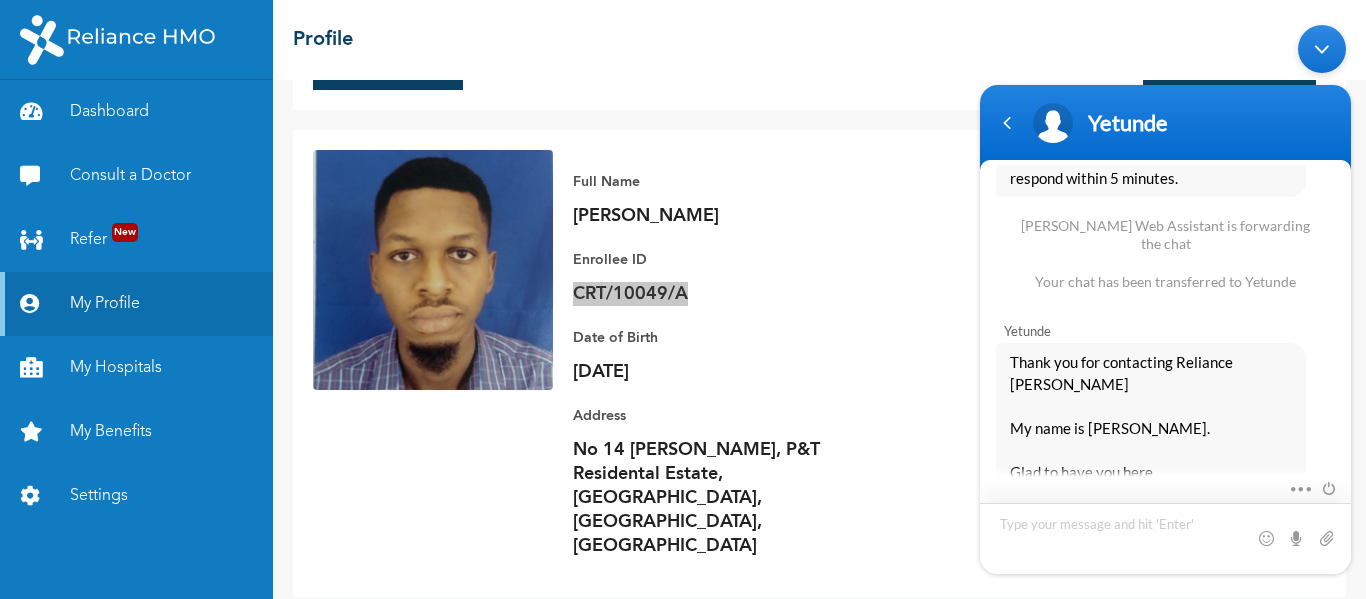 click at bounding box center [1165, 537] 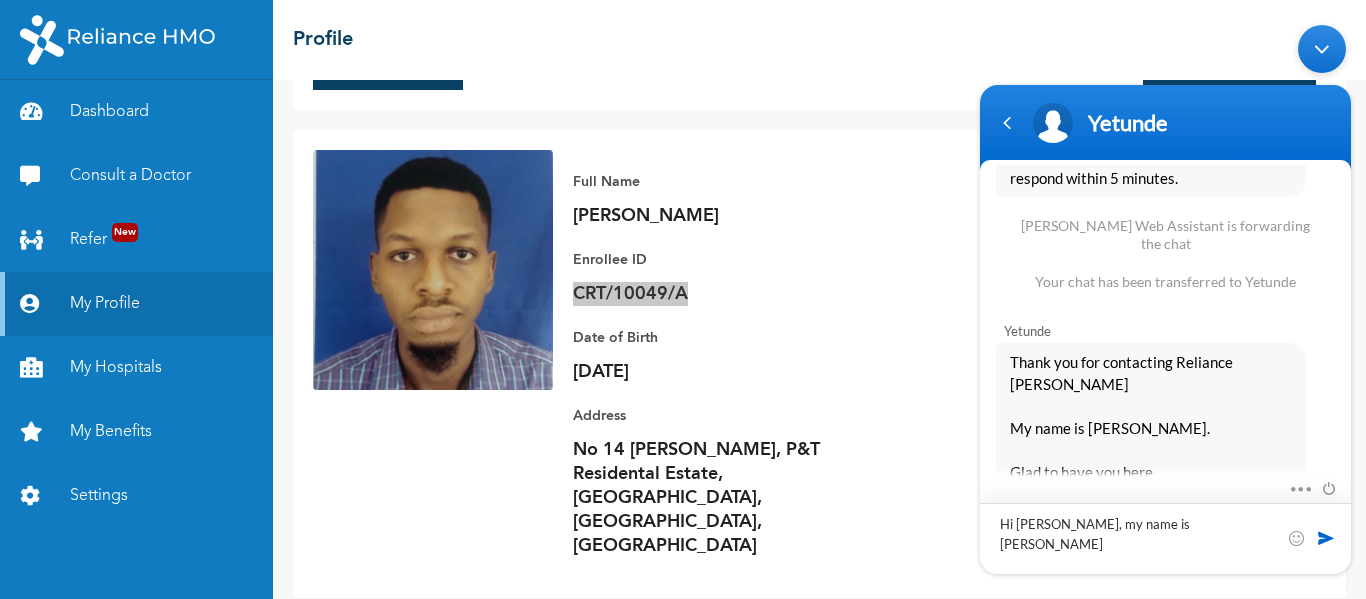 type on "Hi [PERSON_NAME], my name is [PERSON_NAME]" 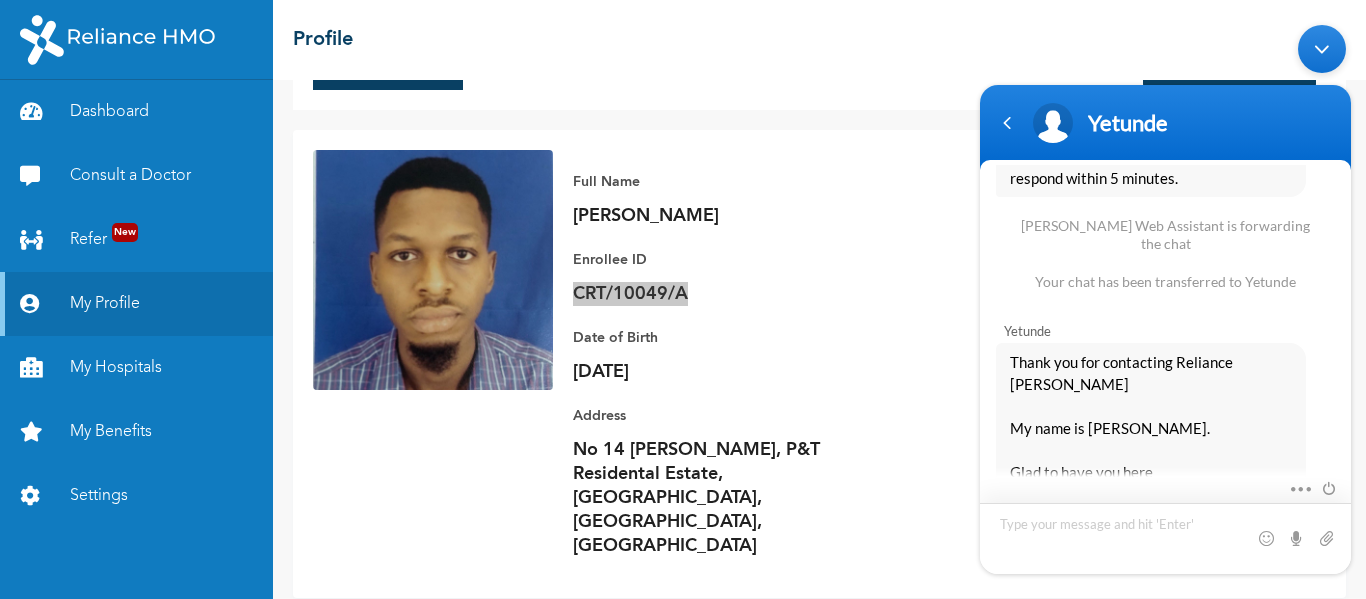scroll, scrollTop: 1749, scrollLeft: 0, axis: vertical 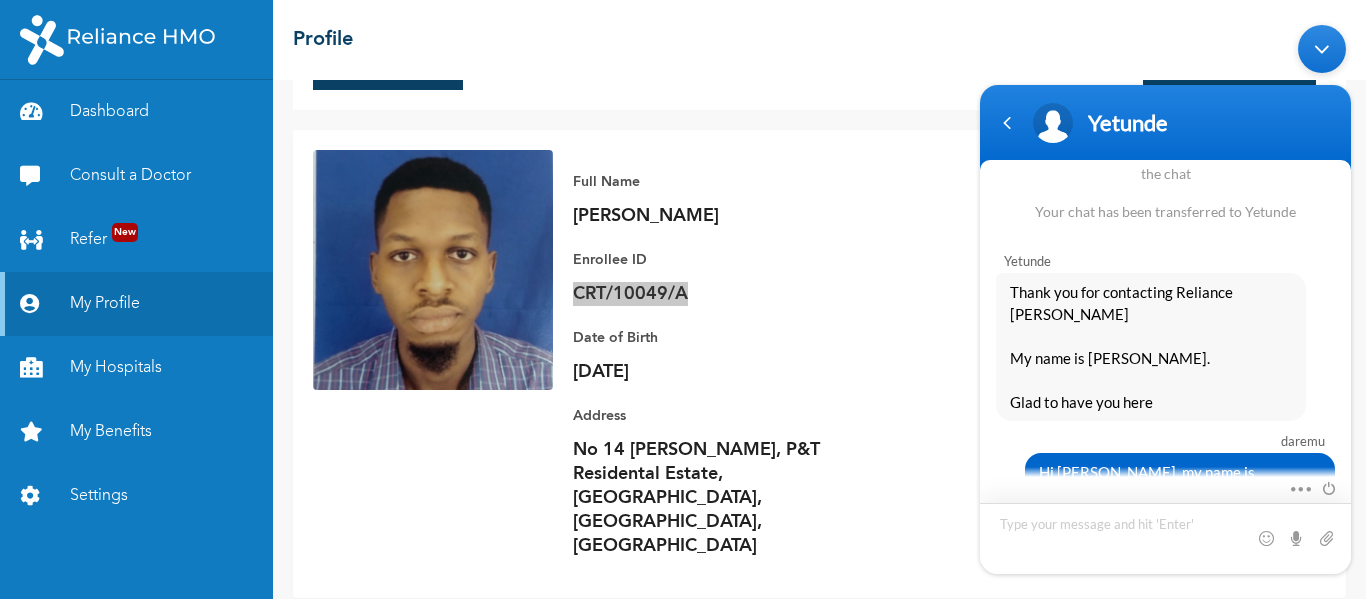 type on "CRT/10049/A" 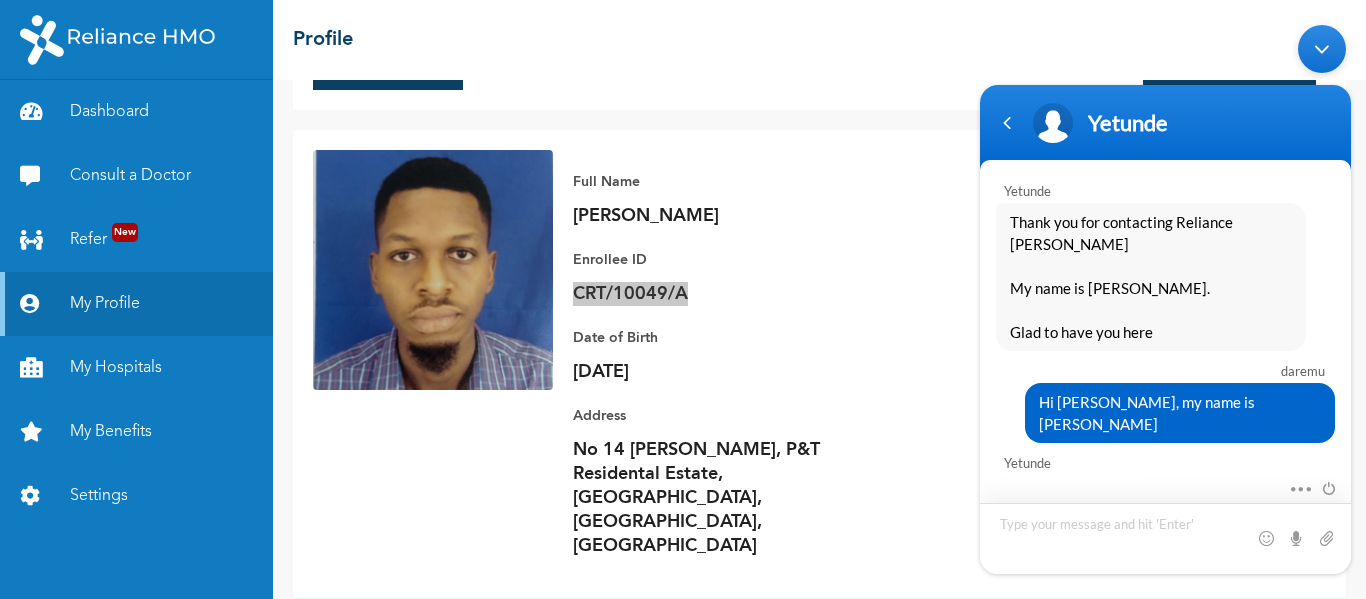 click at bounding box center (1165, 537) 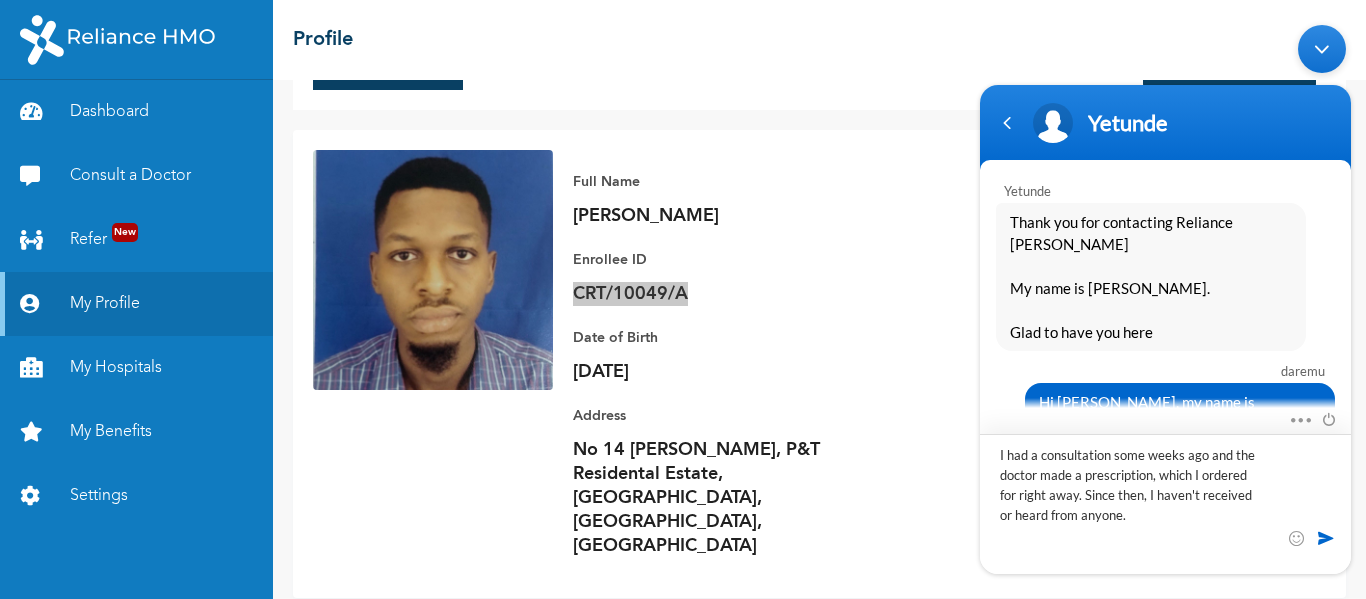 type 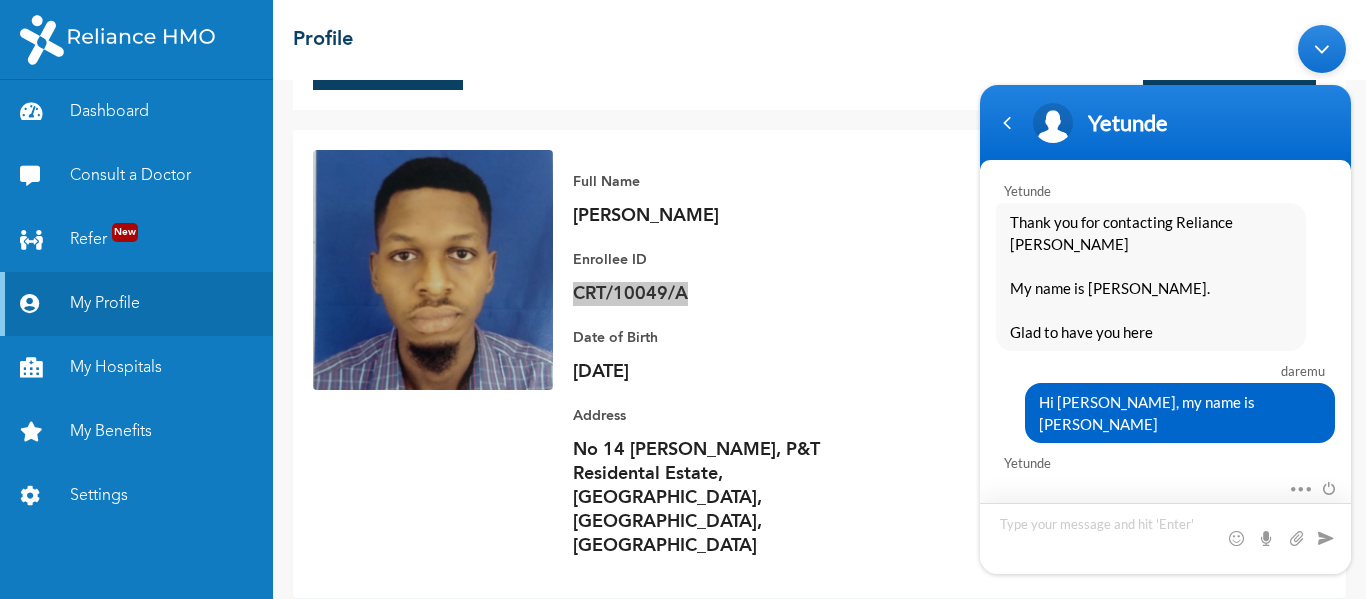 scroll, scrollTop: 1955, scrollLeft: 0, axis: vertical 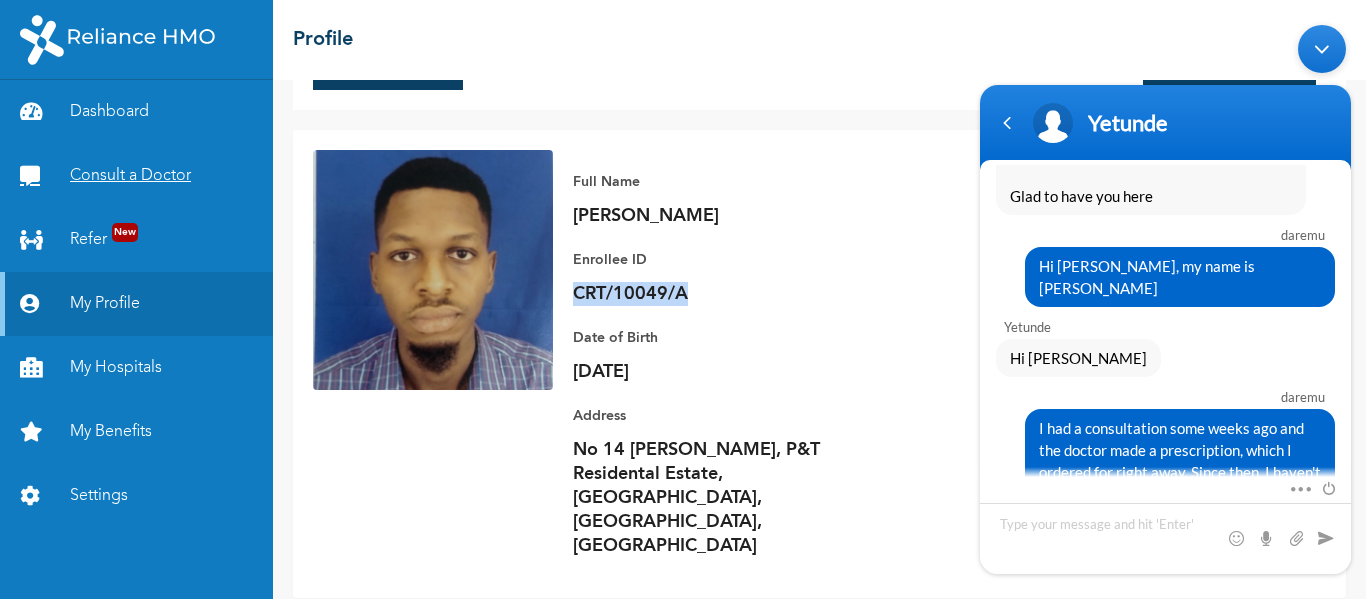 click on "Consult a Doctor" at bounding box center [136, 176] 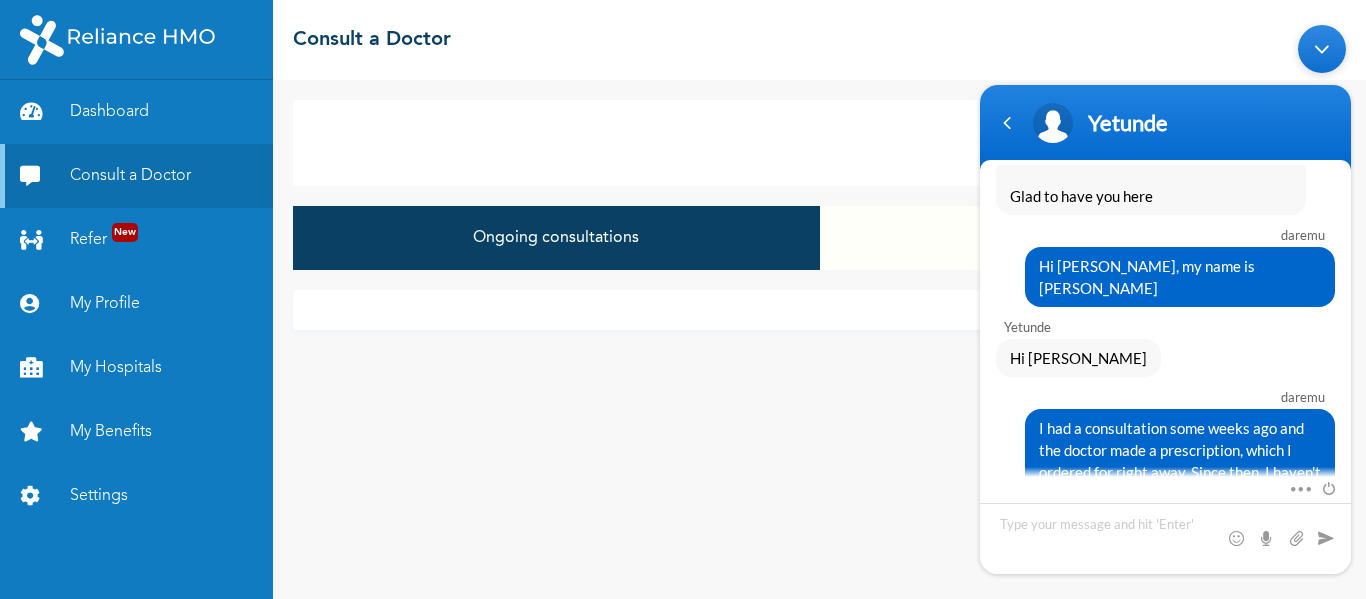 click on "Closed consultations" at bounding box center (1083, 238) 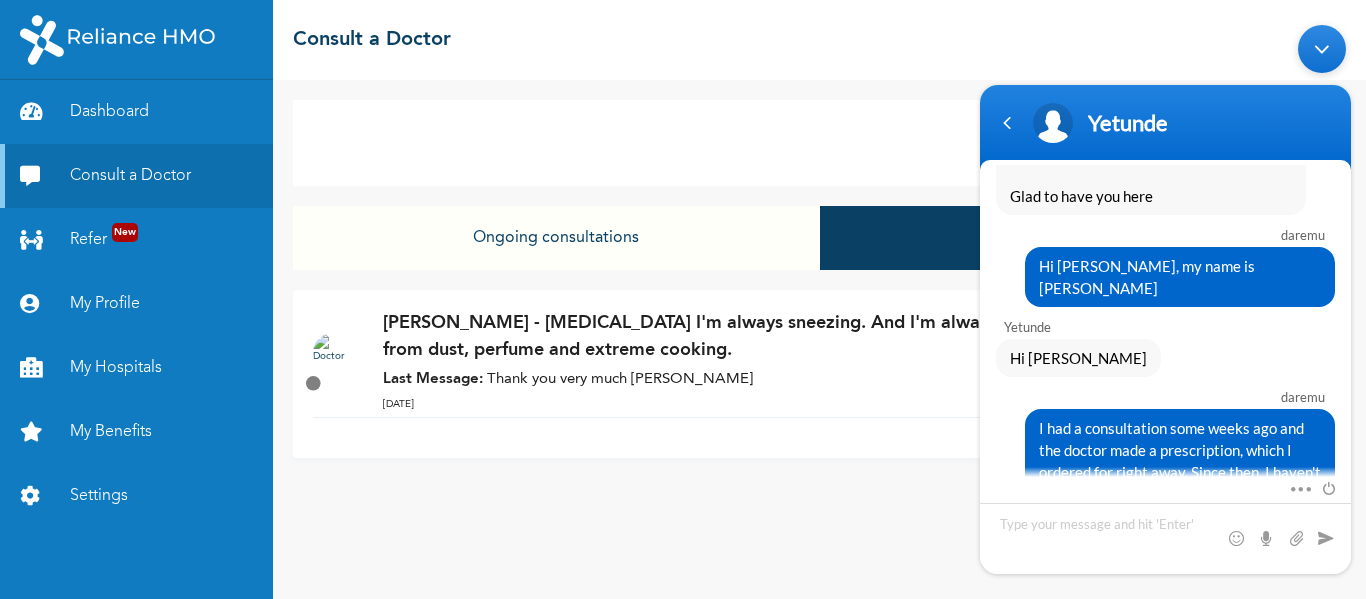 click on "[PERSON_NAME] - [MEDICAL_DATA] I'm always sneezing. And I'm always triggered from dust, perfume and extreme cooking." at bounding box center (750, 337) 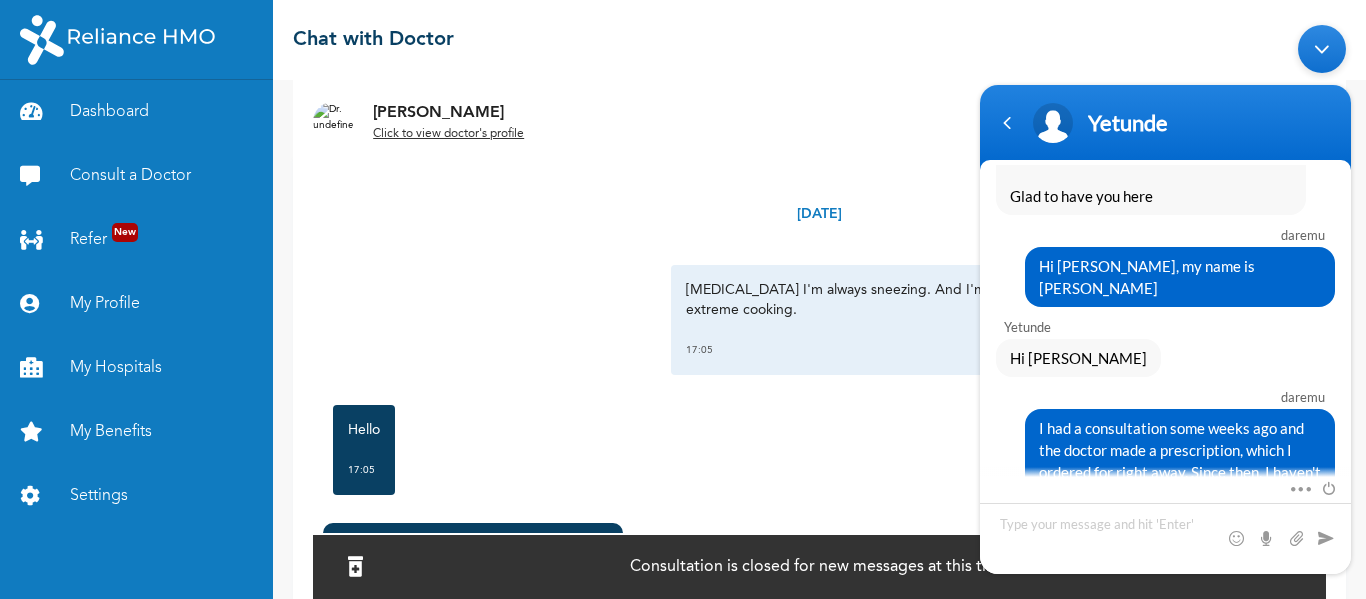 scroll, scrollTop: 104, scrollLeft: 0, axis: vertical 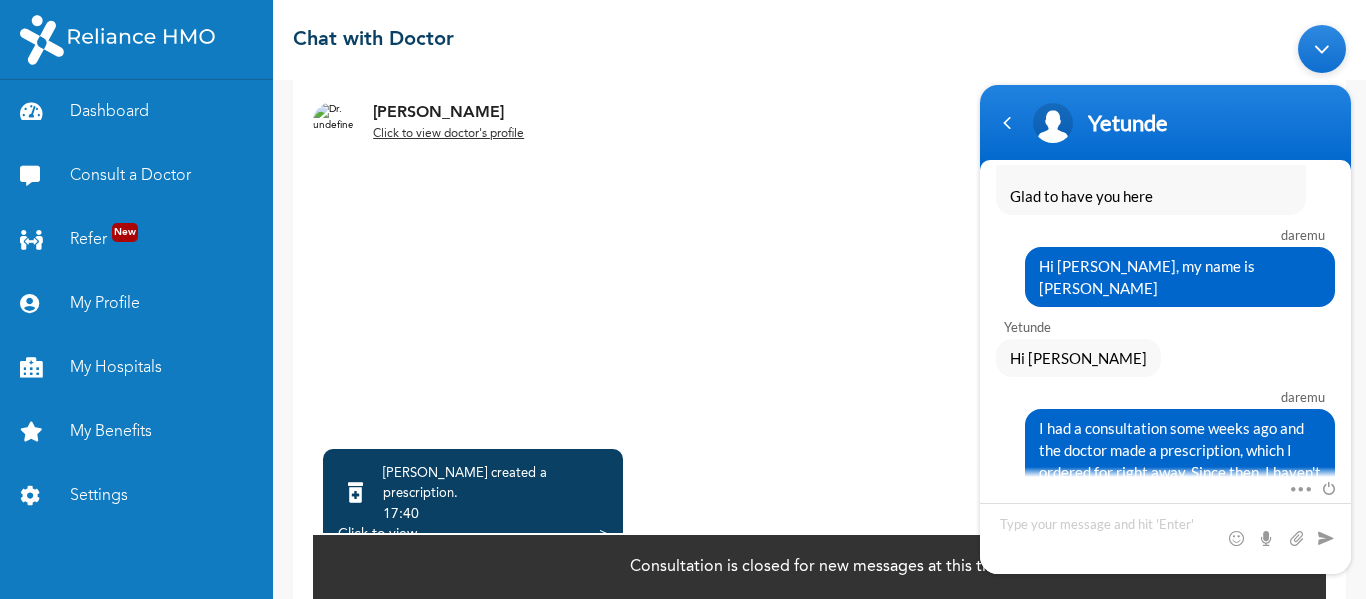 click on "Click to view" at bounding box center [377, 534] 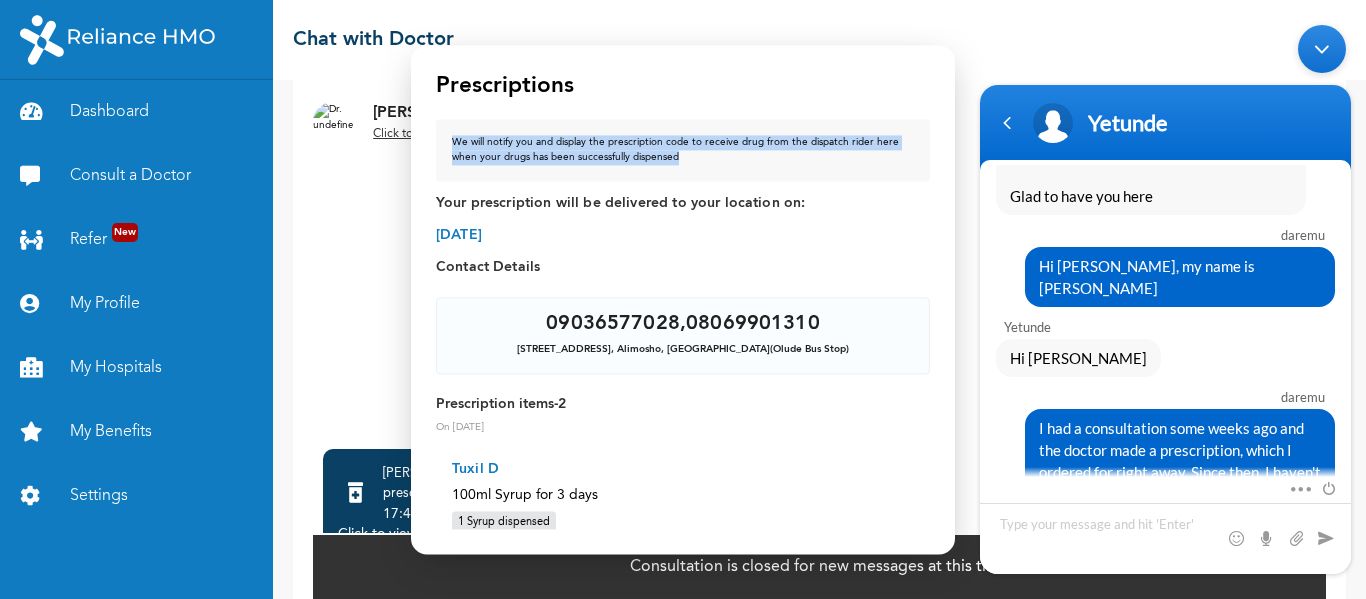 drag, startPoint x: 676, startPoint y: 159, endPoint x: 450, endPoint y: 141, distance: 226.71568 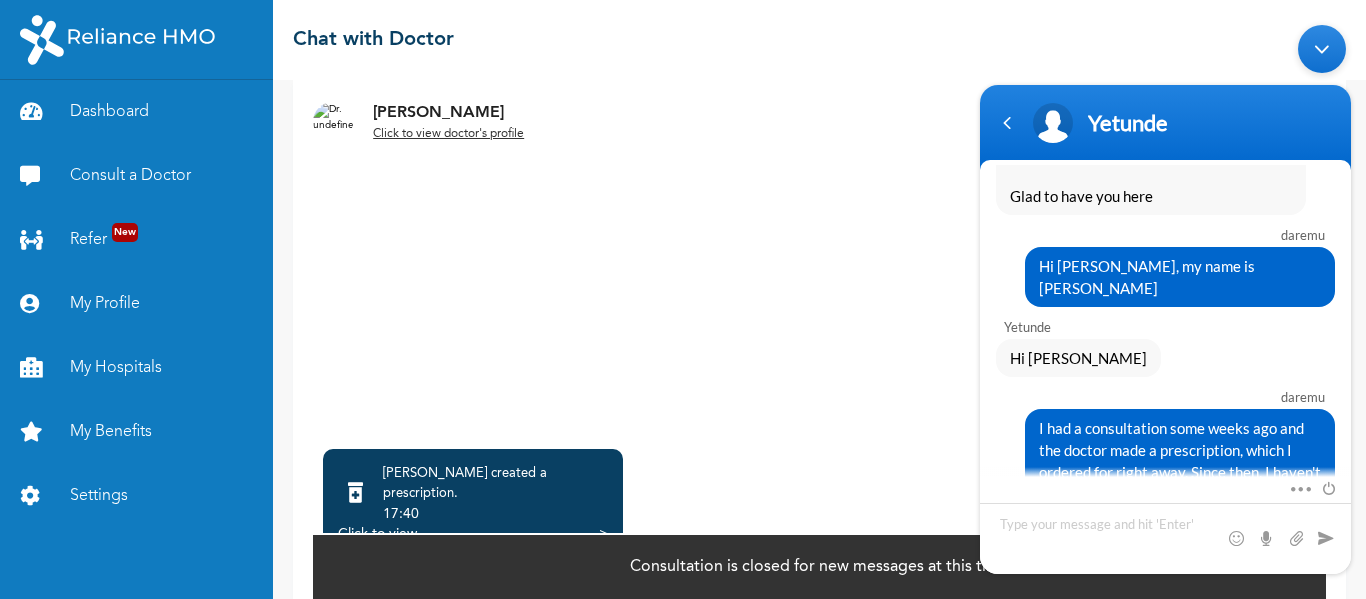 click on "Click to view >" at bounding box center (473, 534) 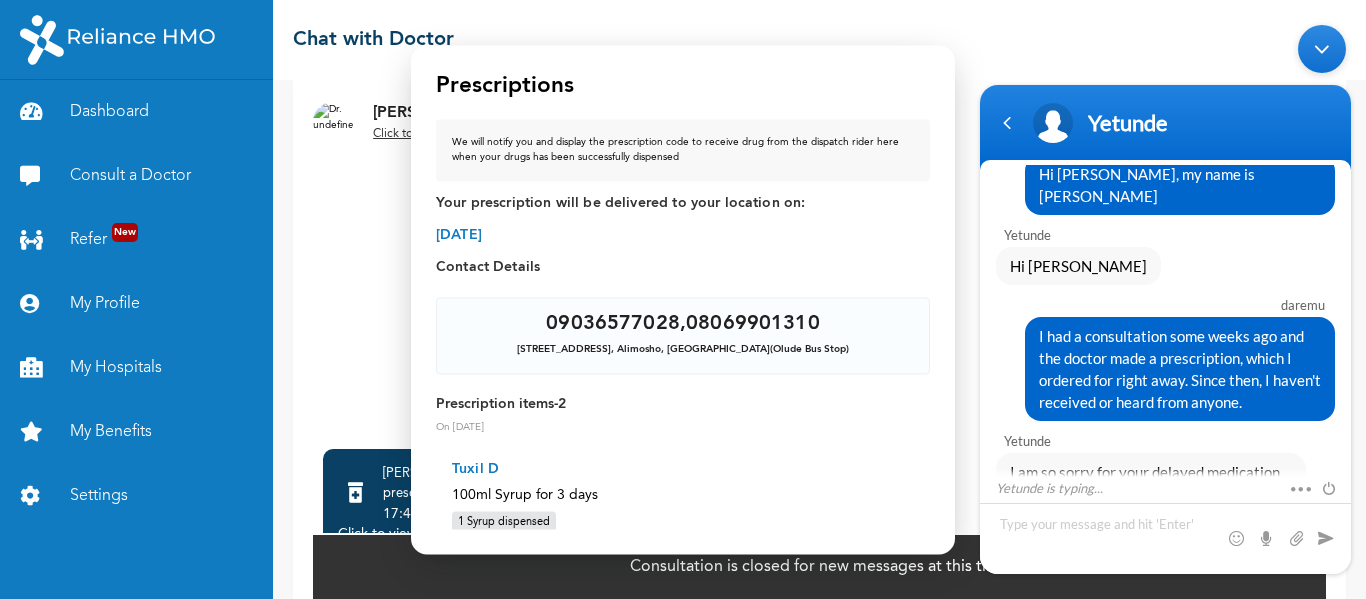 scroll, scrollTop: 2089, scrollLeft: 0, axis: vertical 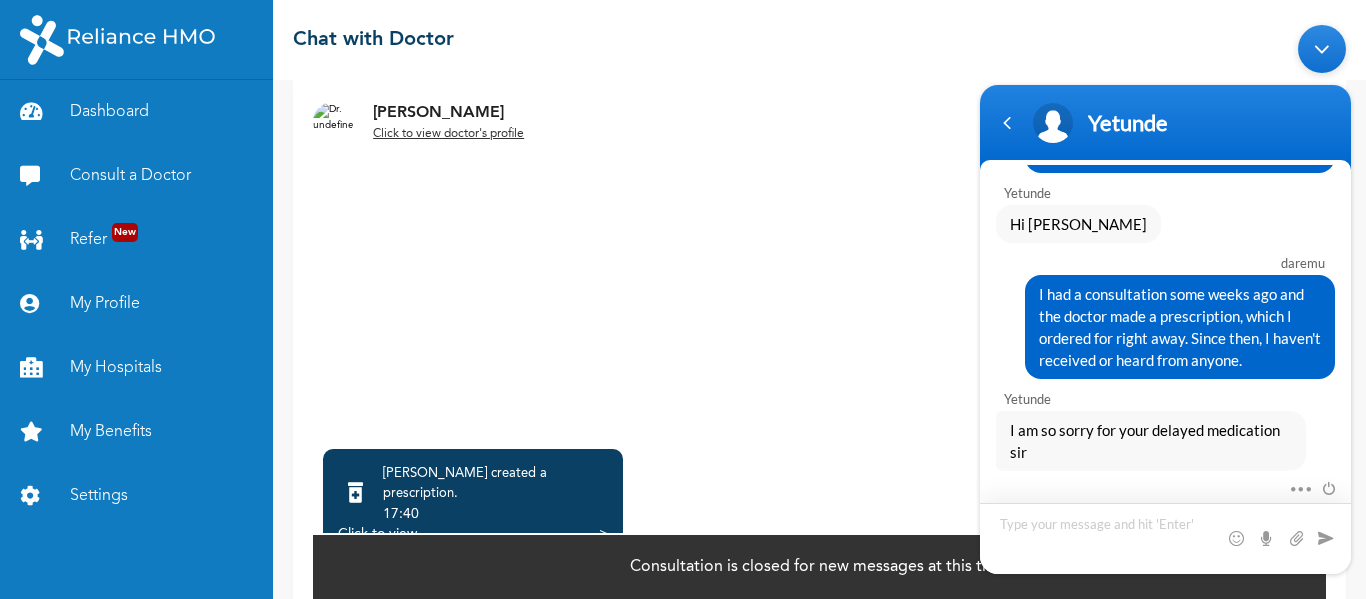 click at bounding box center (1165, 537) 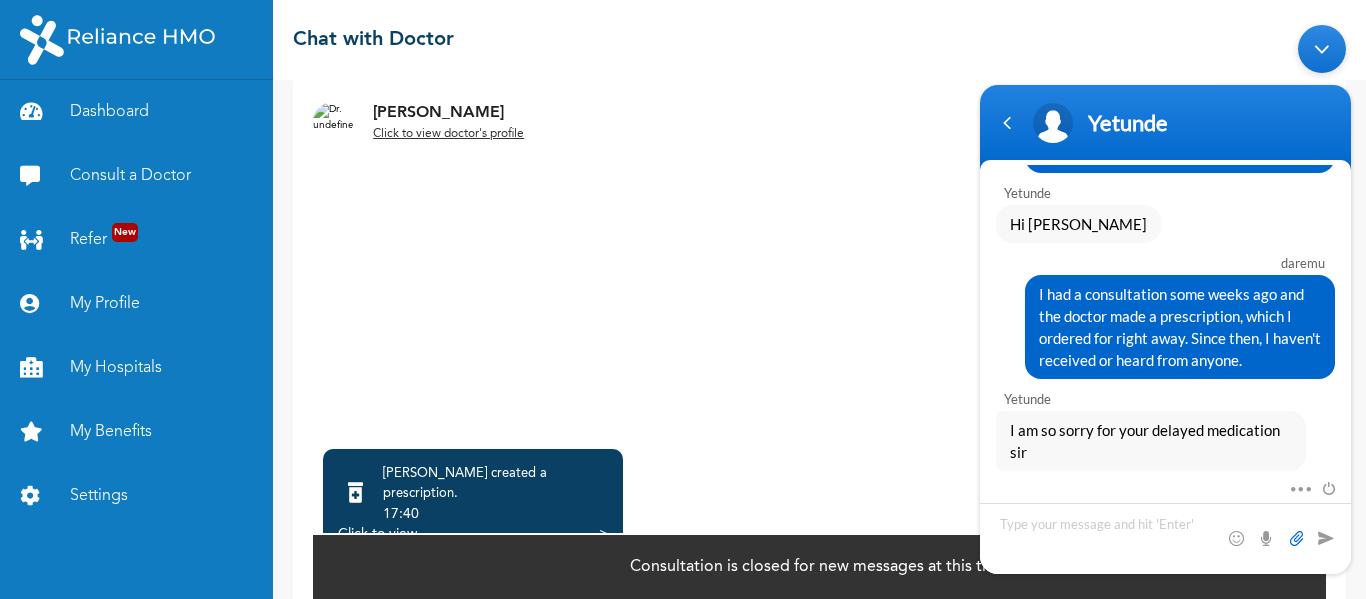 click at bounding box center (1296, 537) 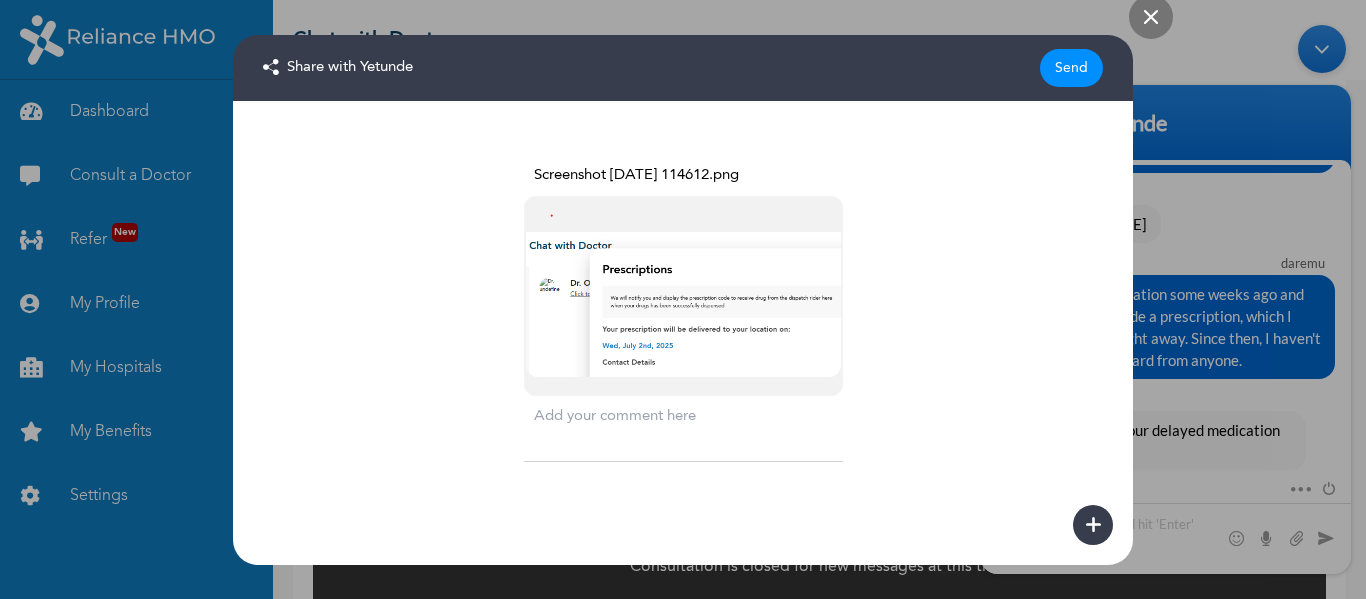 click at bounding box center (1151, 17) 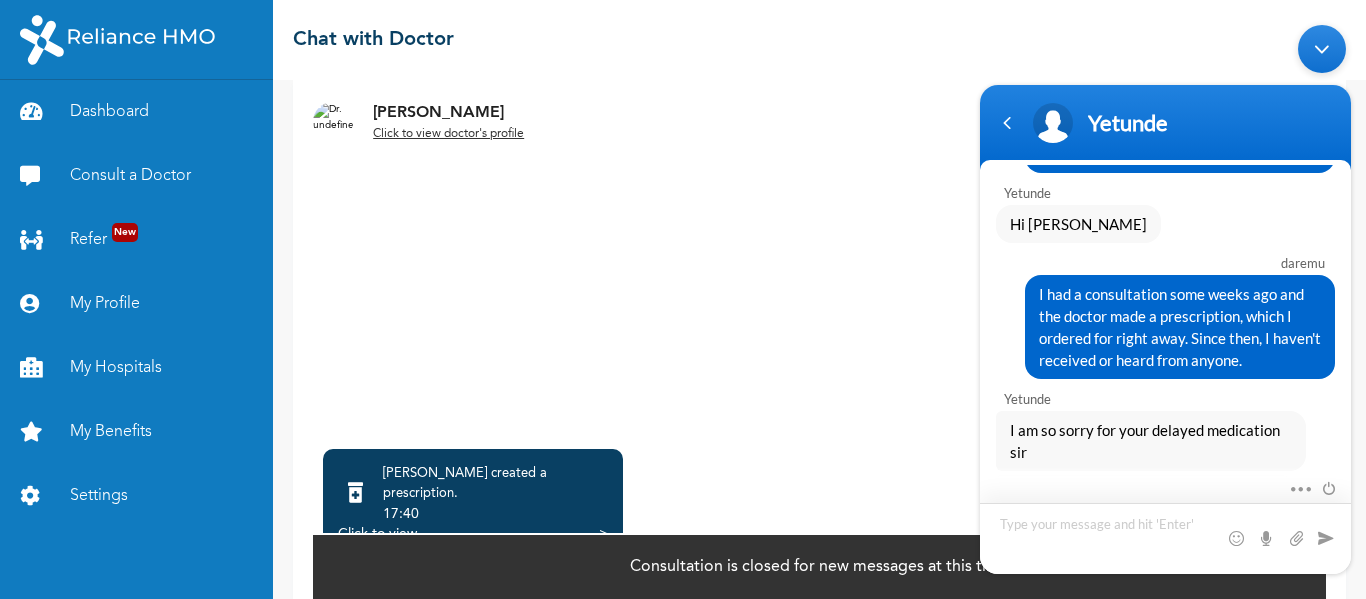 click at bounding box center [1165, 537] 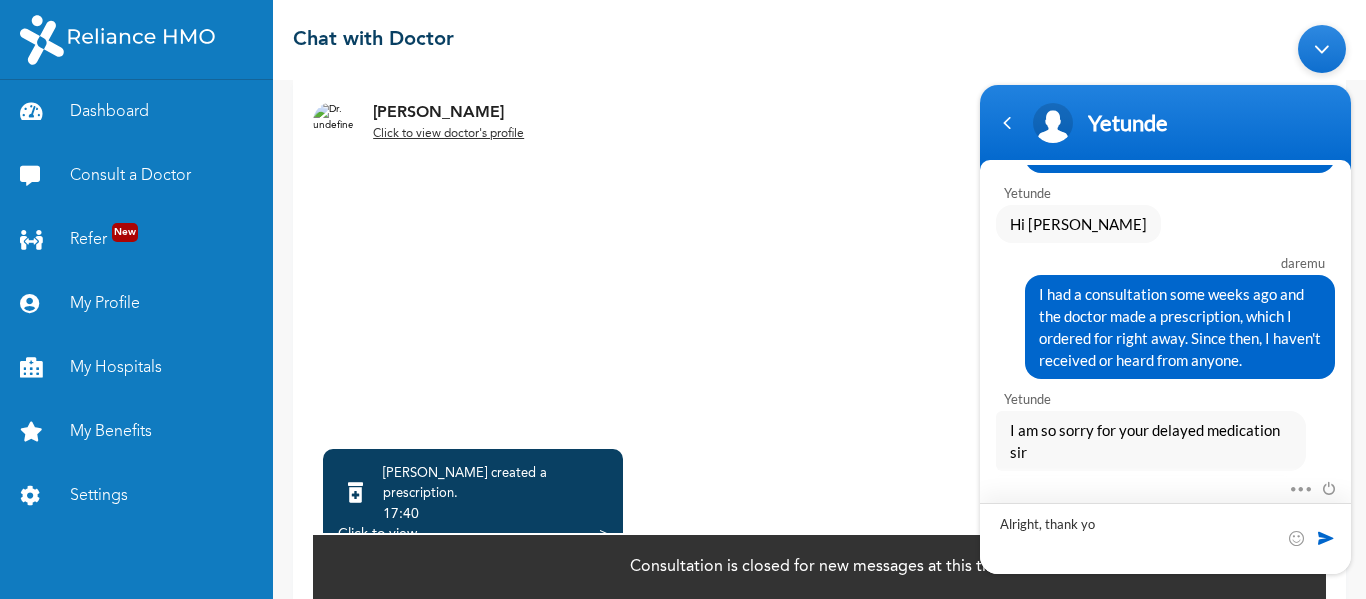 type on "Alright, thank you" 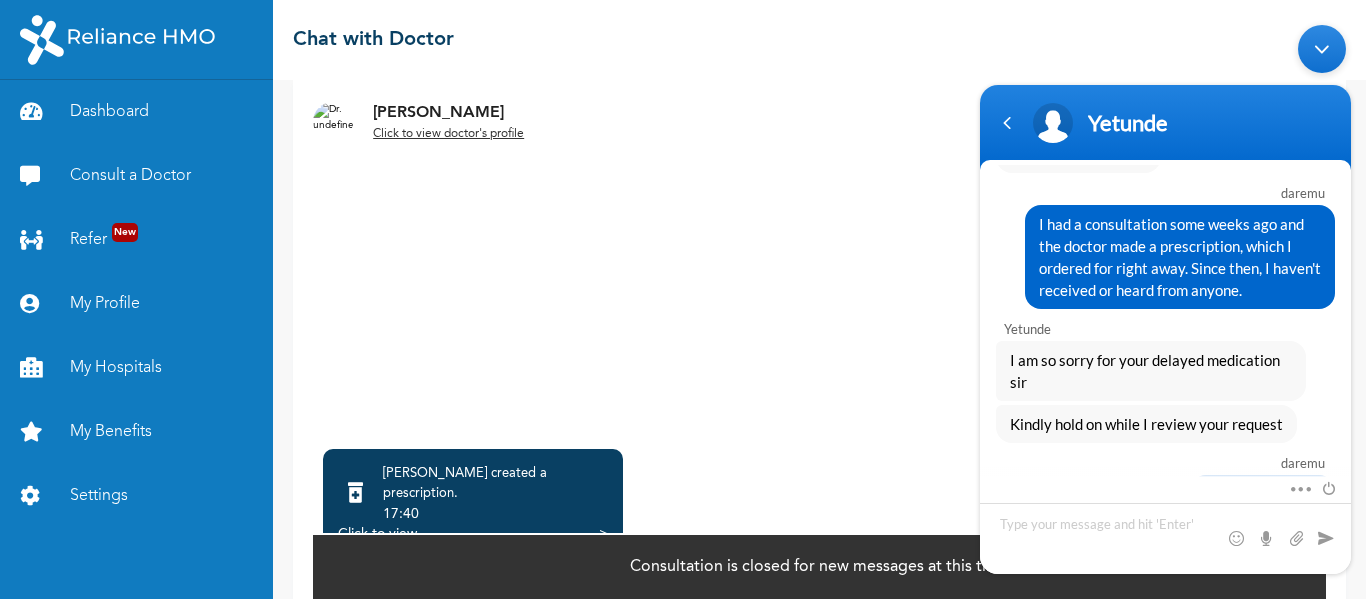 scroll, scrollTop: 2374, scrollLeft: 0, axis: vertical 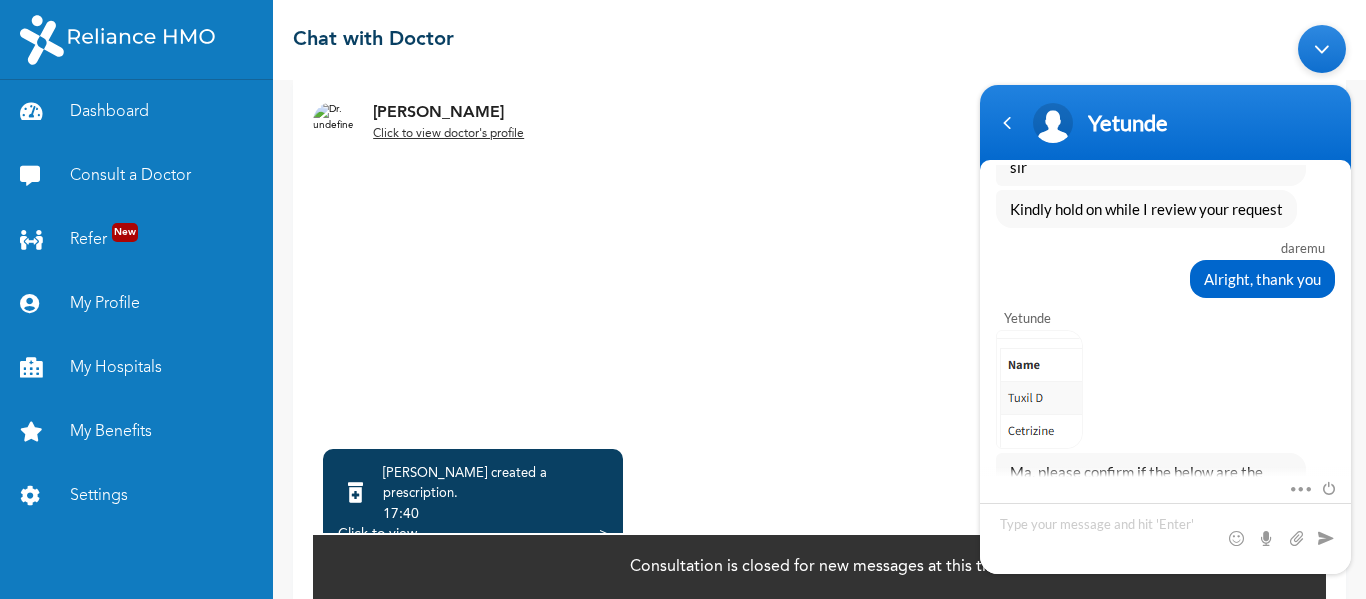 click on "Click to view" at bounding box center (377, 534) 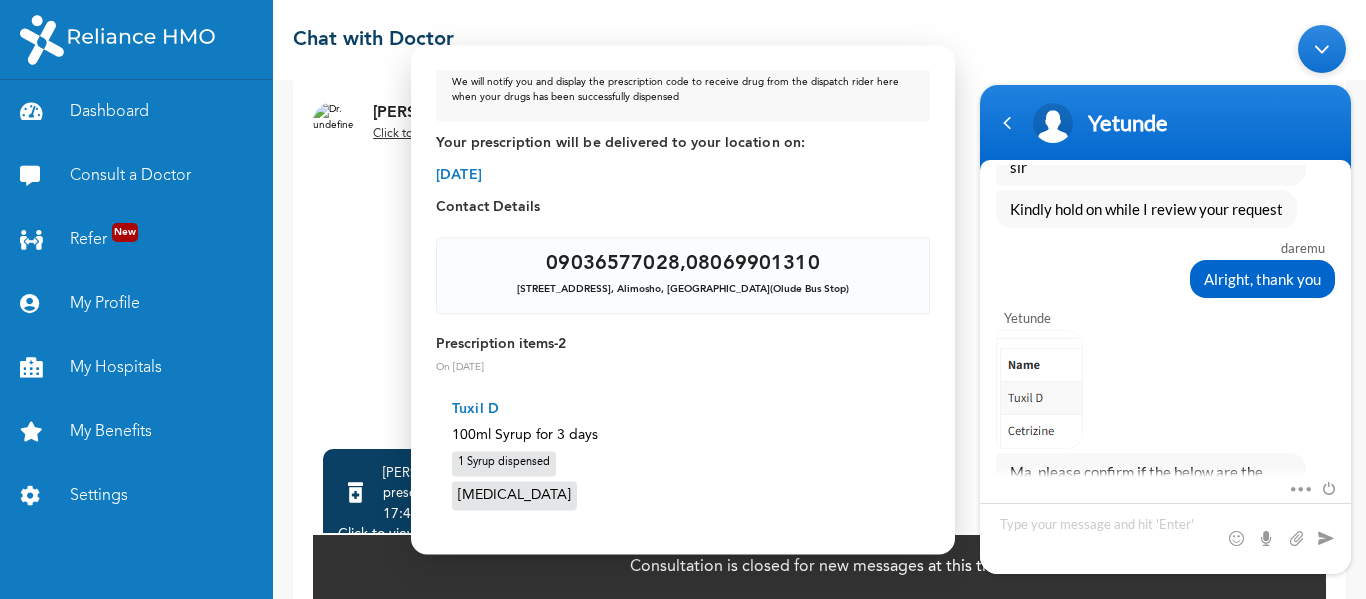 scroll, scrollTop: 246, scrollLeft: 0, axis: vertical 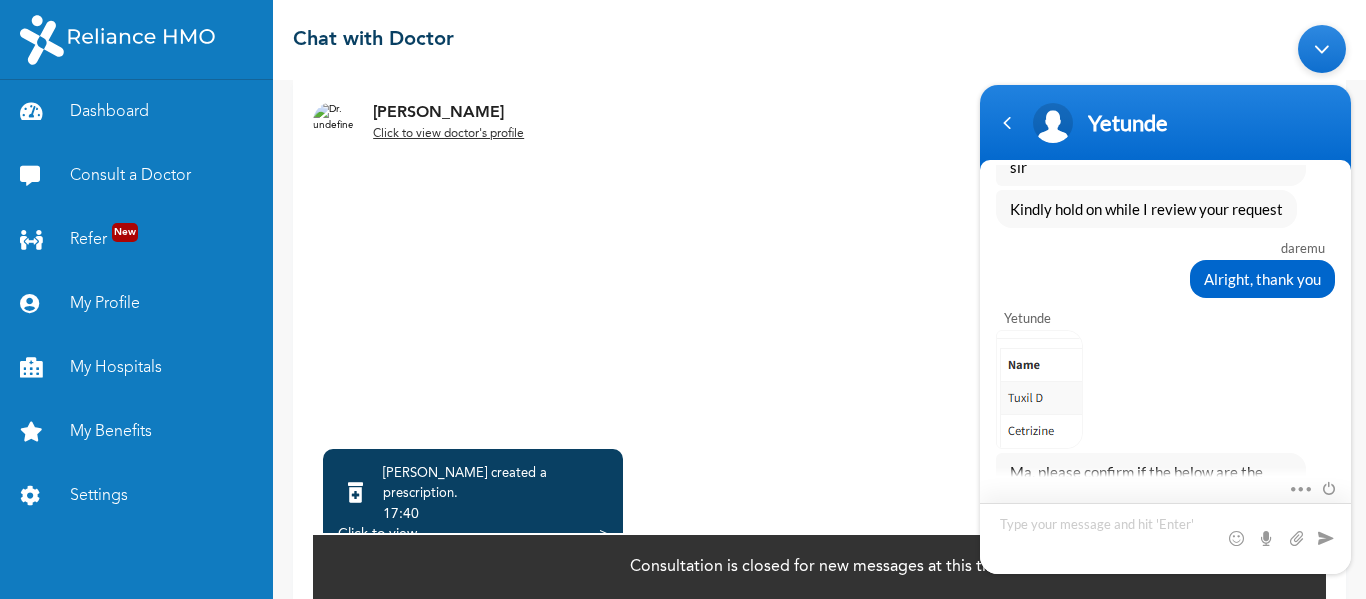 click at bounding box center (1165, 537) 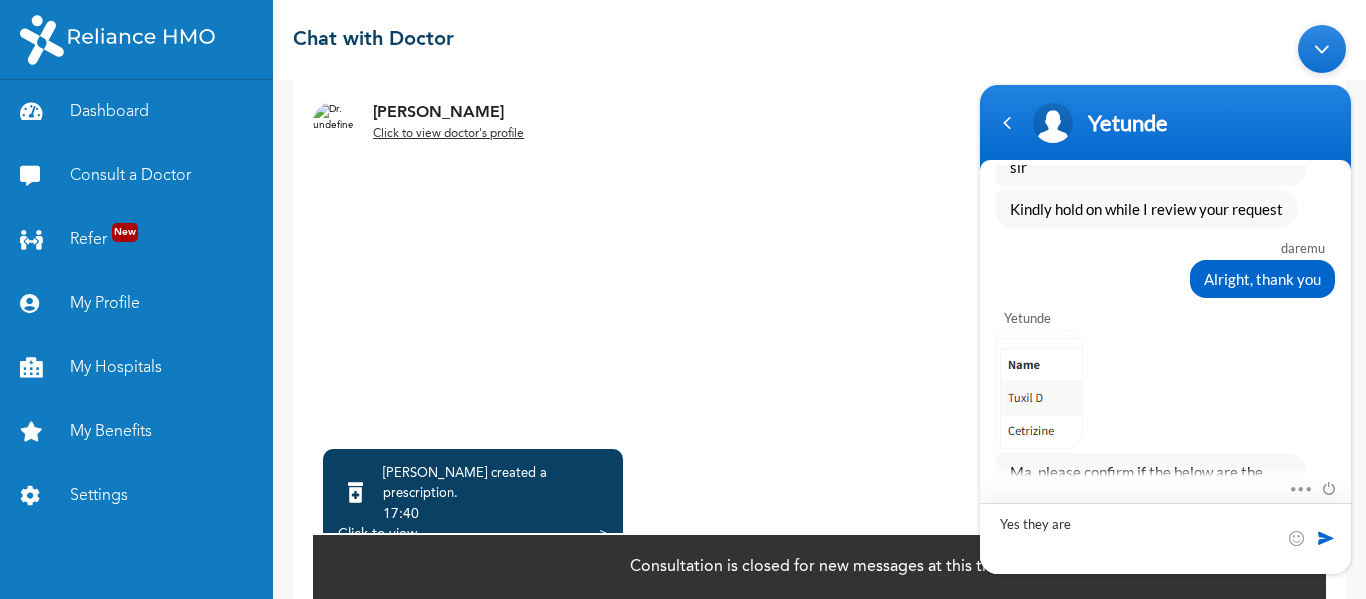 type on "Yes, they are" 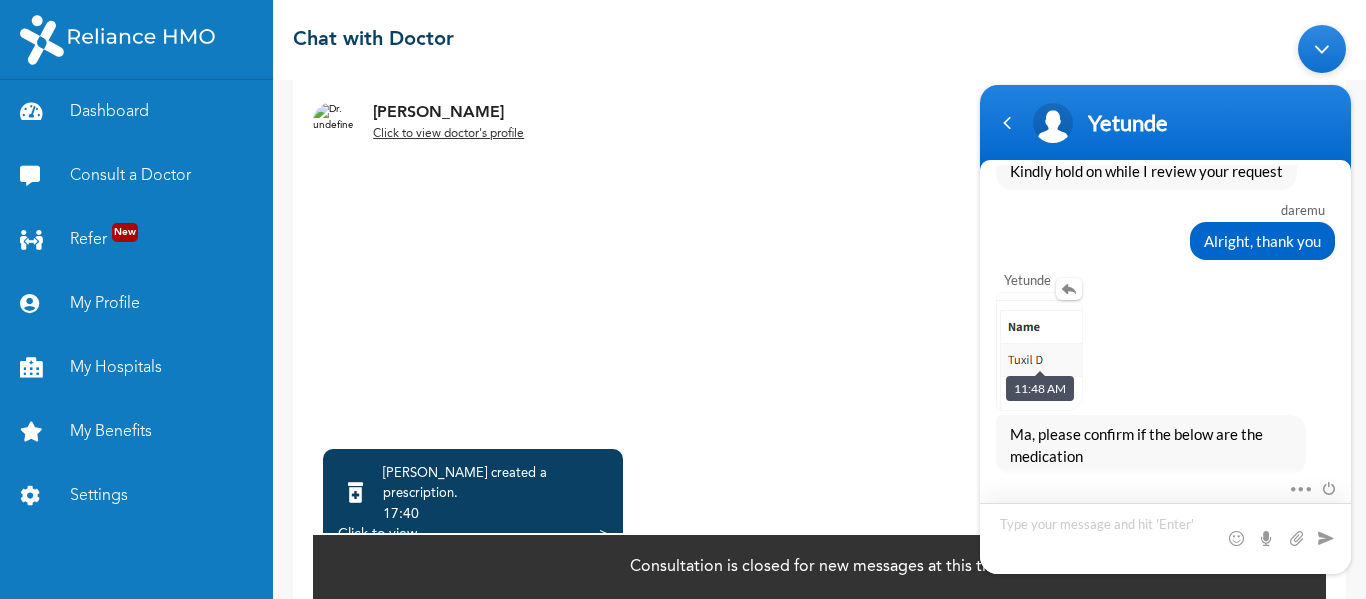 scroll, scrollTop: 2444, scrollLeft: 0, axis: vertical 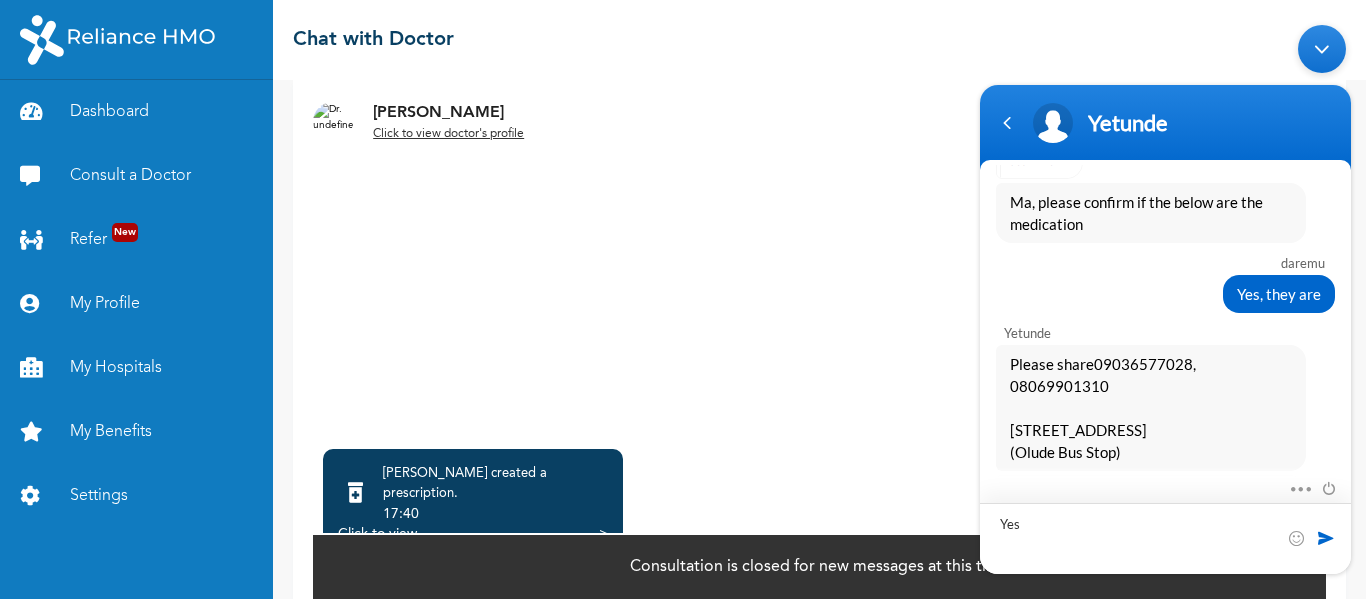type on "Yes!" 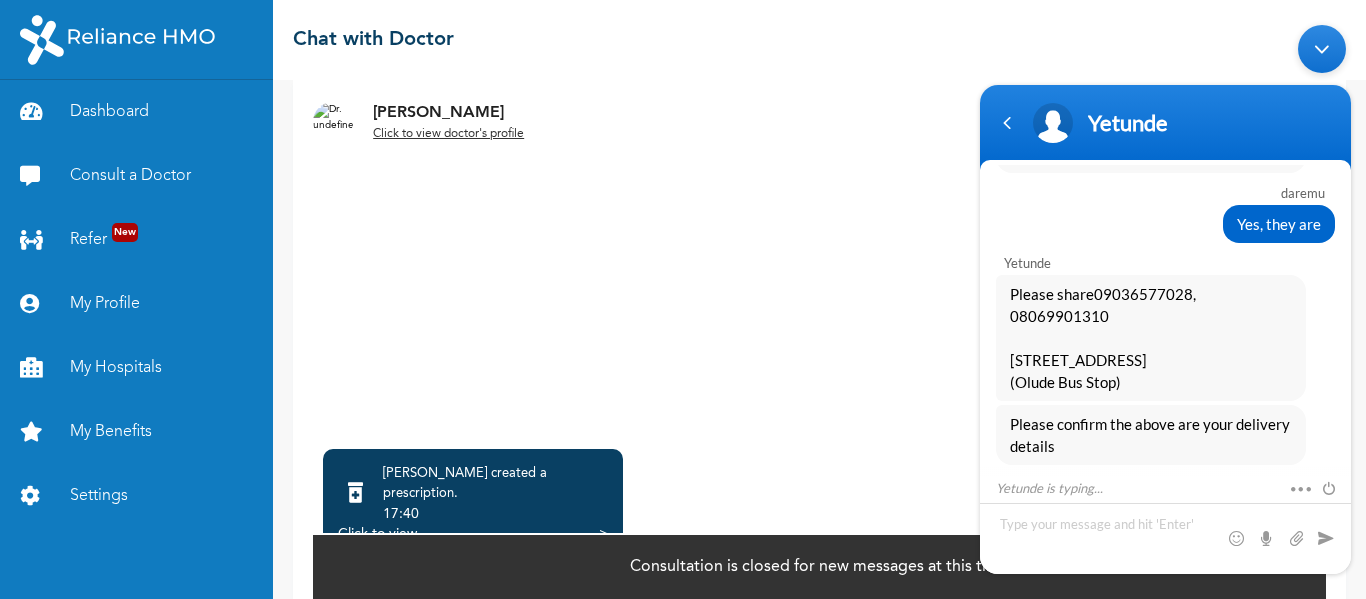 scroll, scrollTop: 2784, scrollLeft: 0, axis: vertical 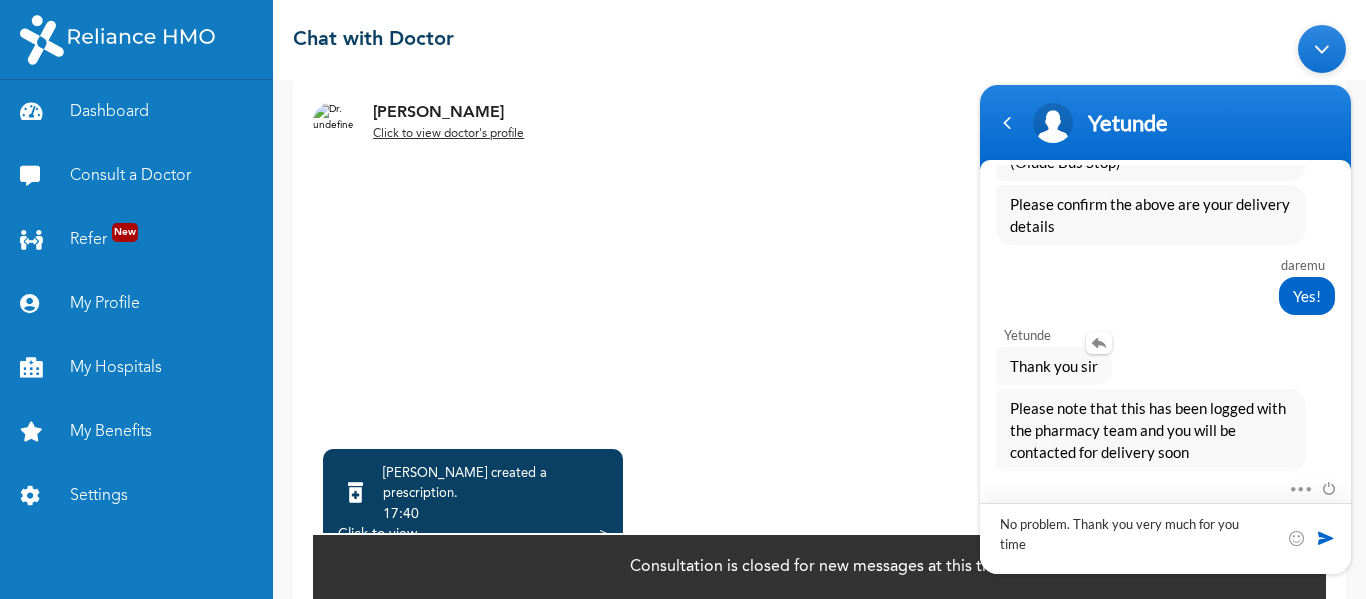 type on "No problem. Thank you very much for you time." 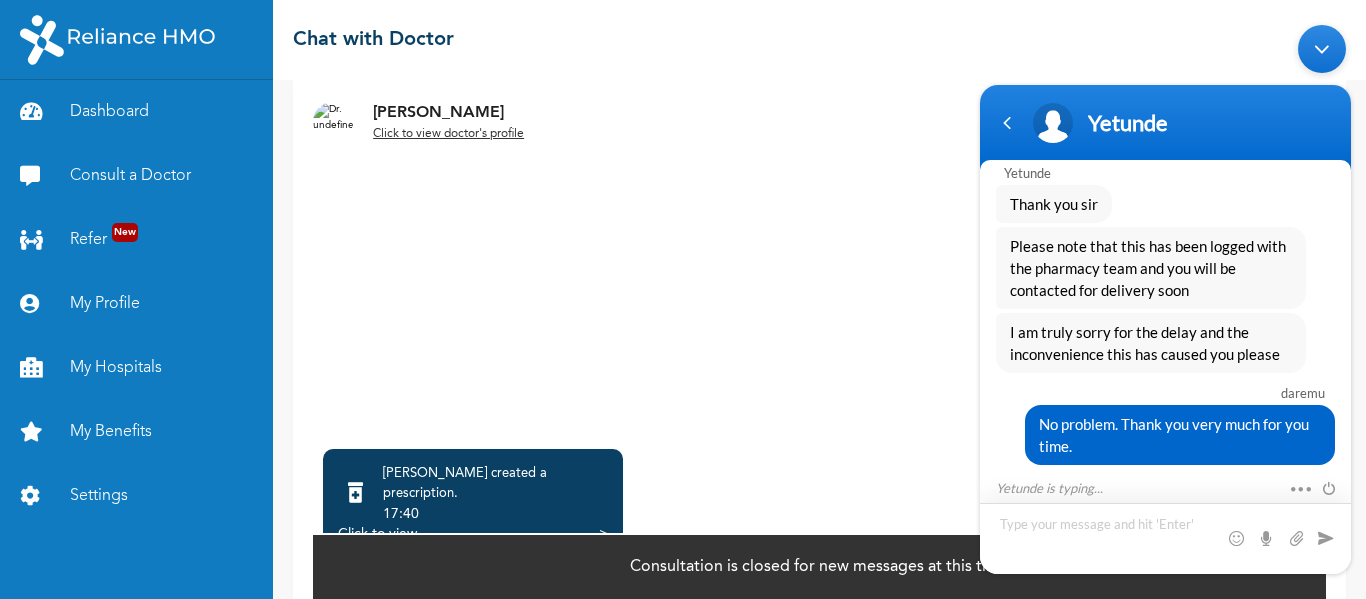 scroll, scrollTop: 3138, scrollLeft: 0, axis: vertical 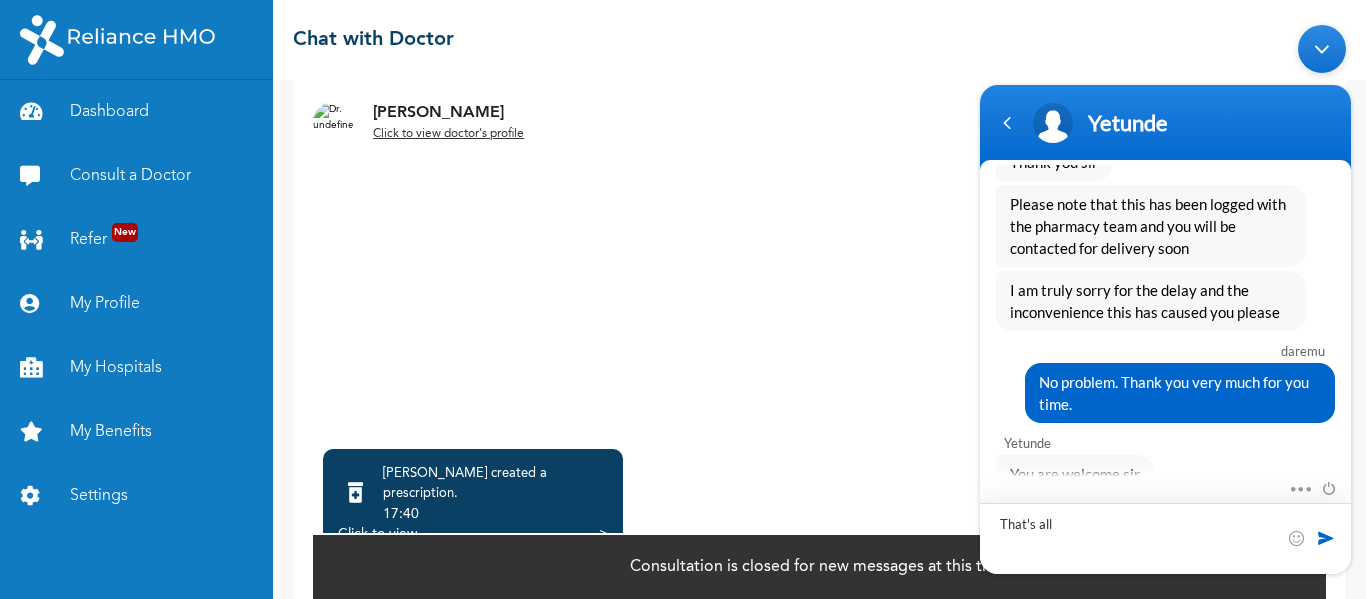 type on "That's all" 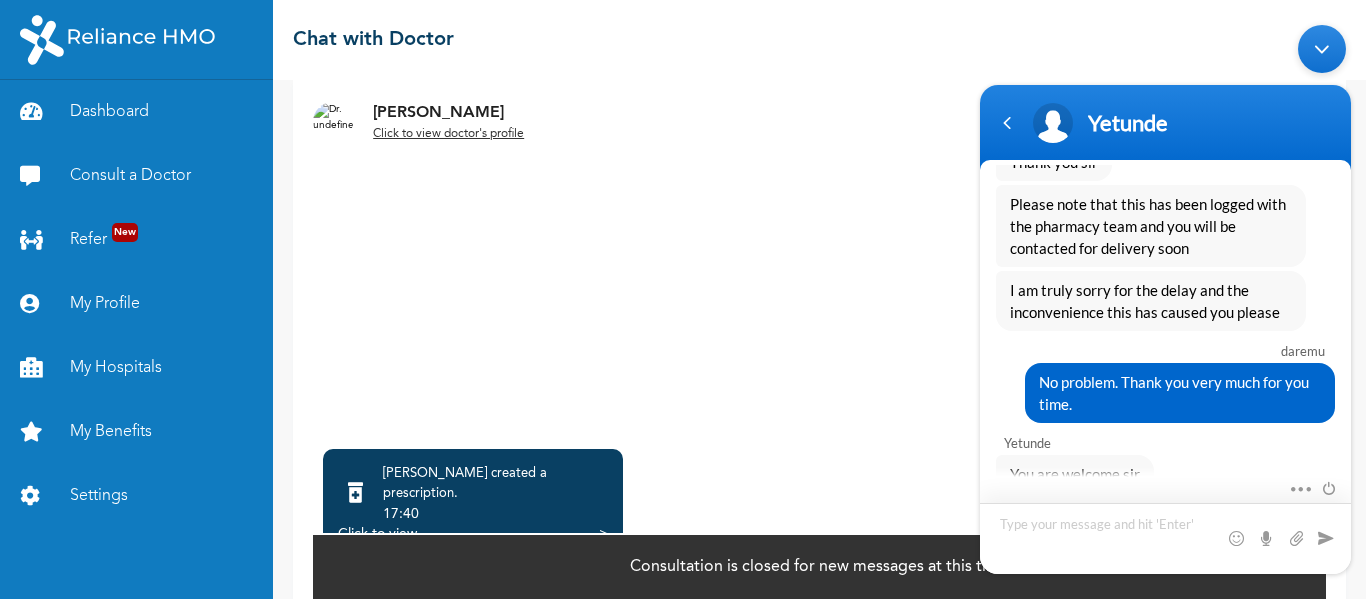 scroll, scrollTop: 3208, scrollLeft: 0, axis: vertical 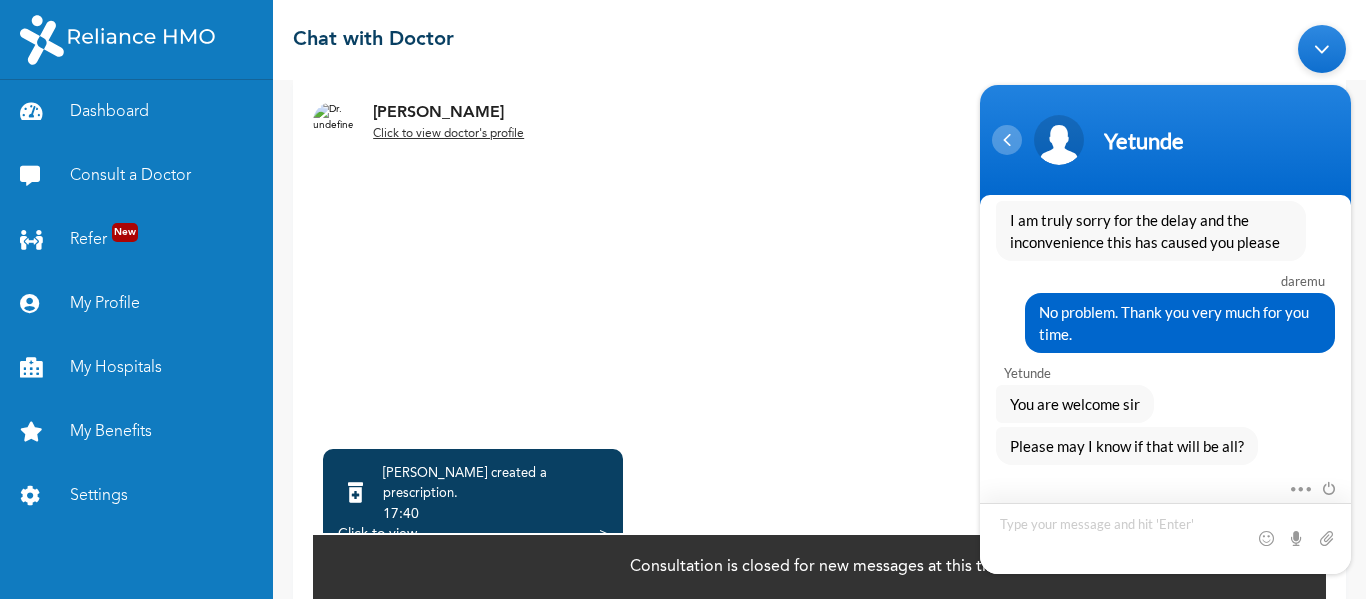 click at bounding box center (1007, 139) 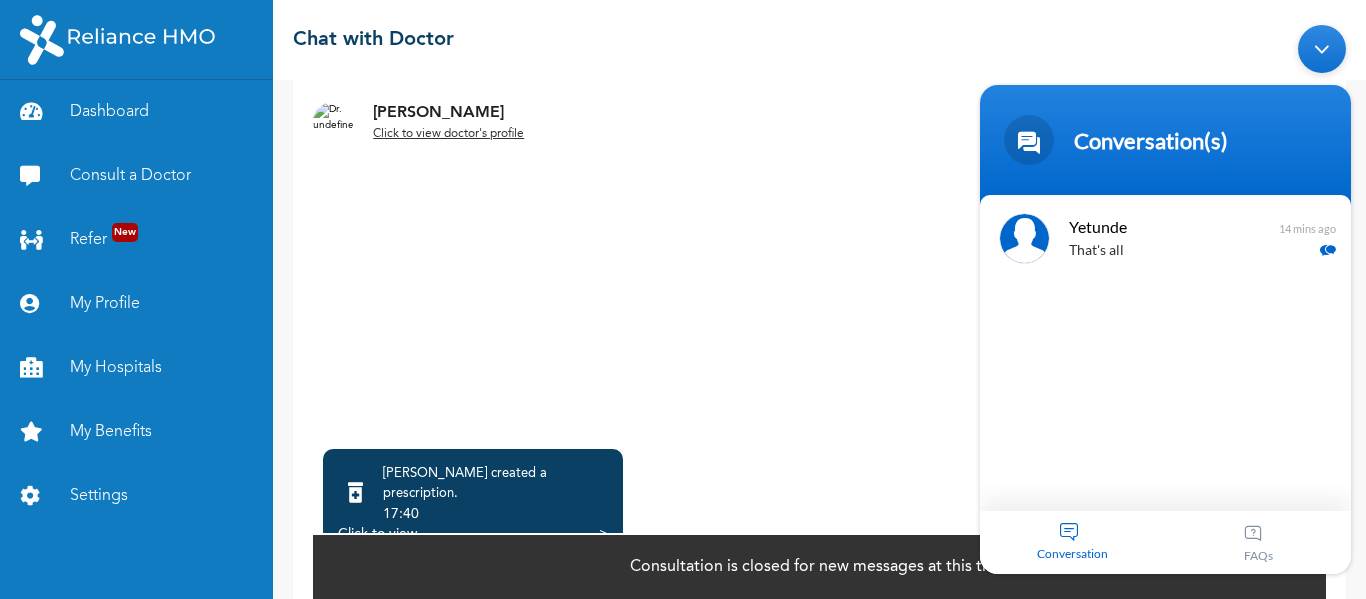 click at bounding box center [1322, 48] 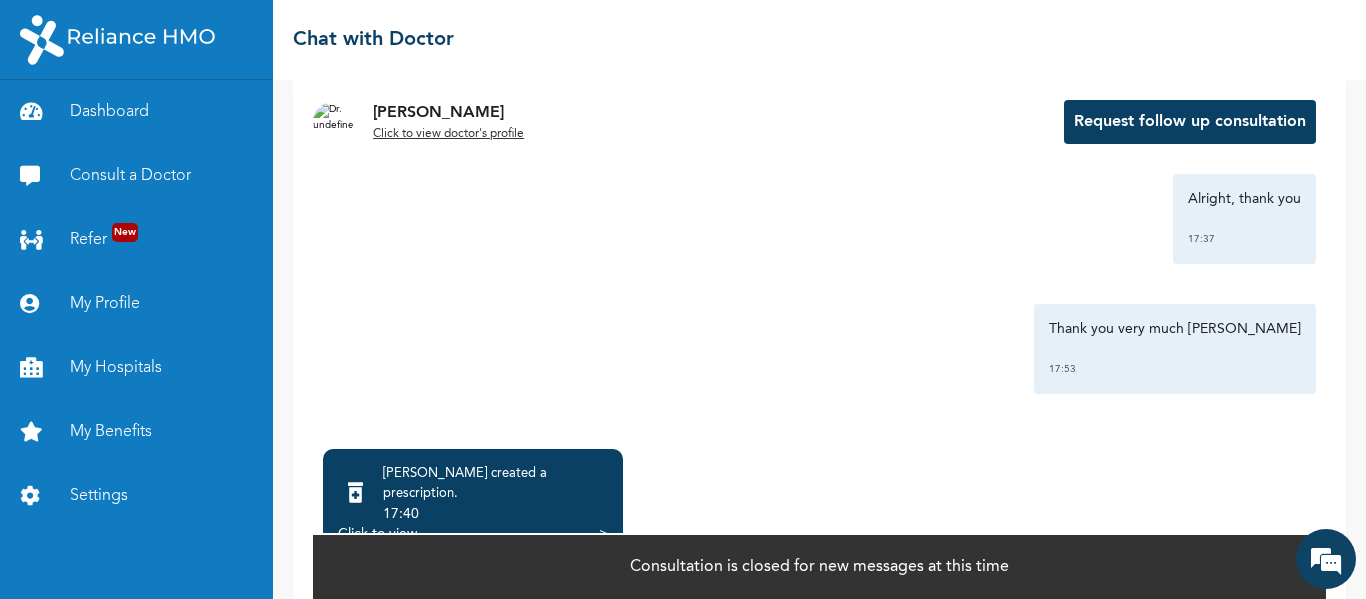 scroll, scrollTop: 161, scrollLeft: 0, axis: vertical 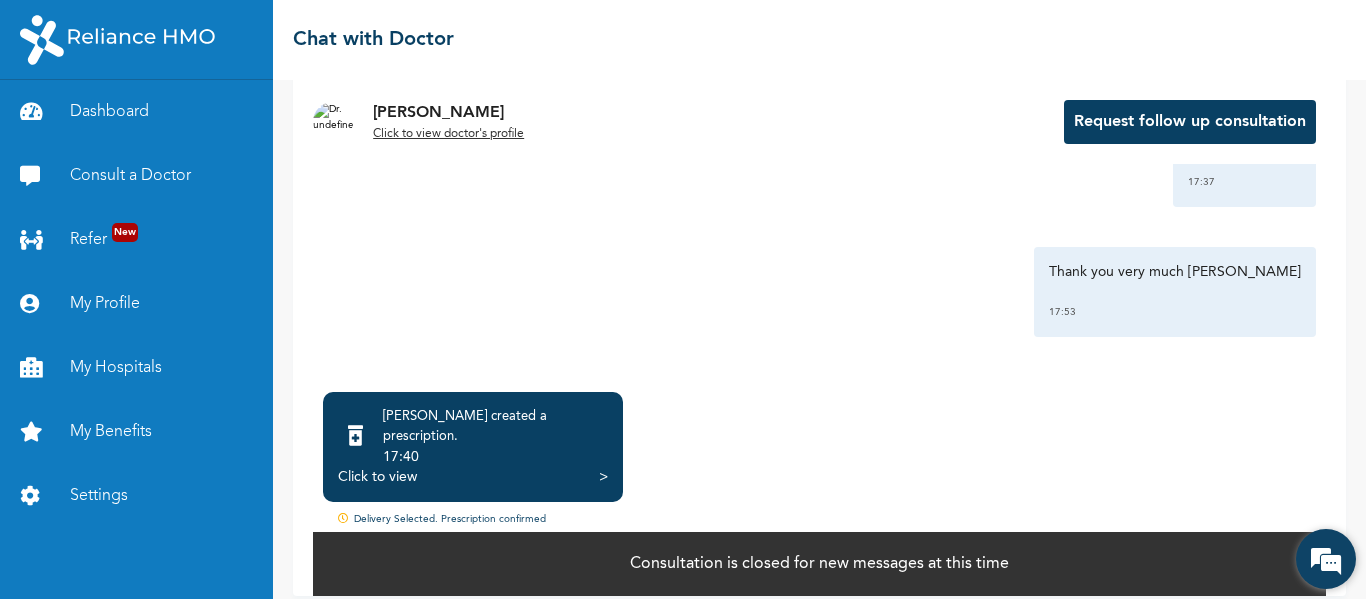 click at bounding box center [1326, 559] 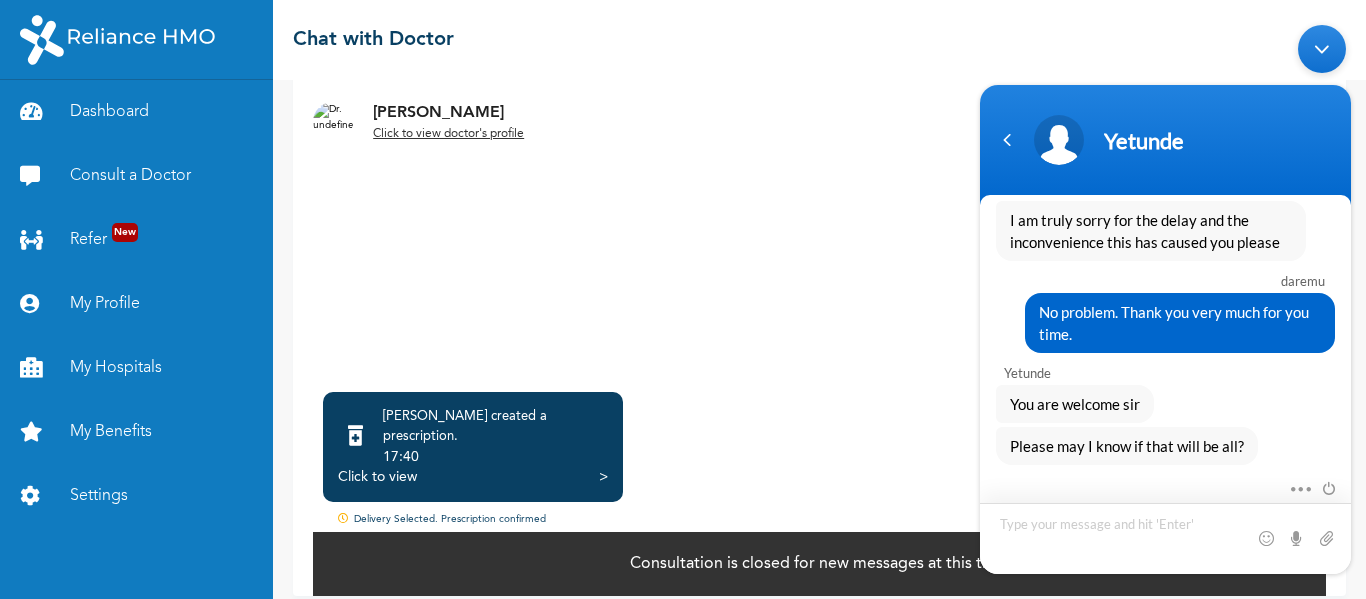 scroll, scrollTop: 3178, scrollLeft: 0, axis: vertical 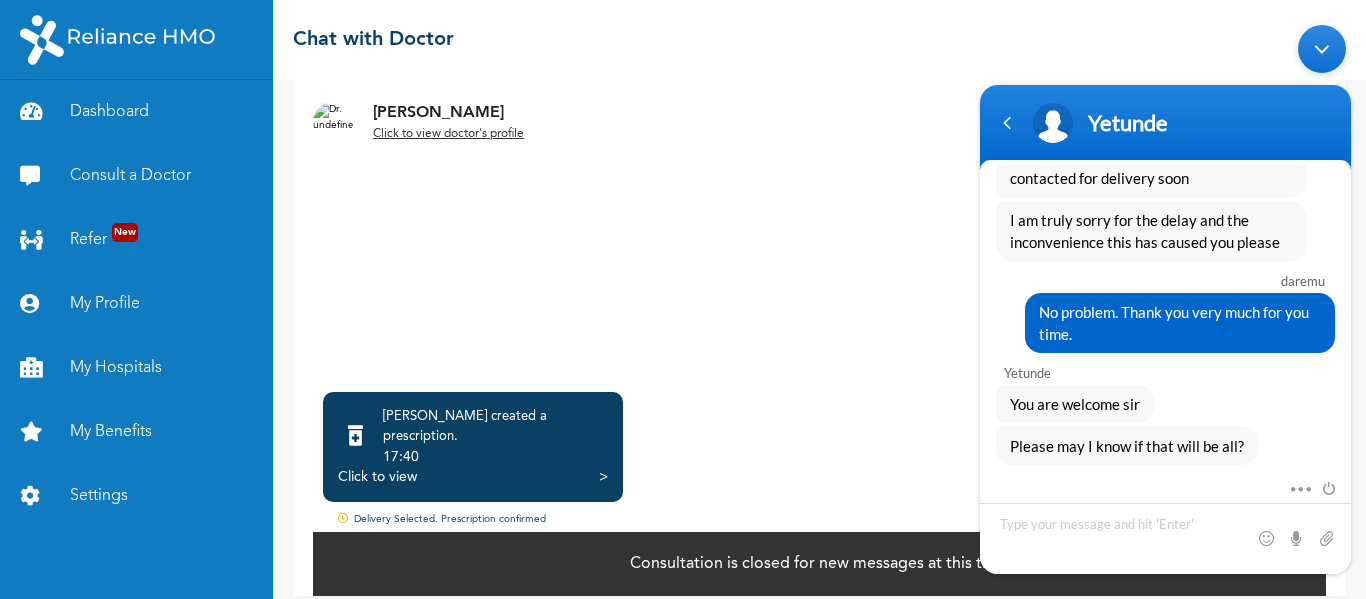 click at bounding box center [1322, 48] 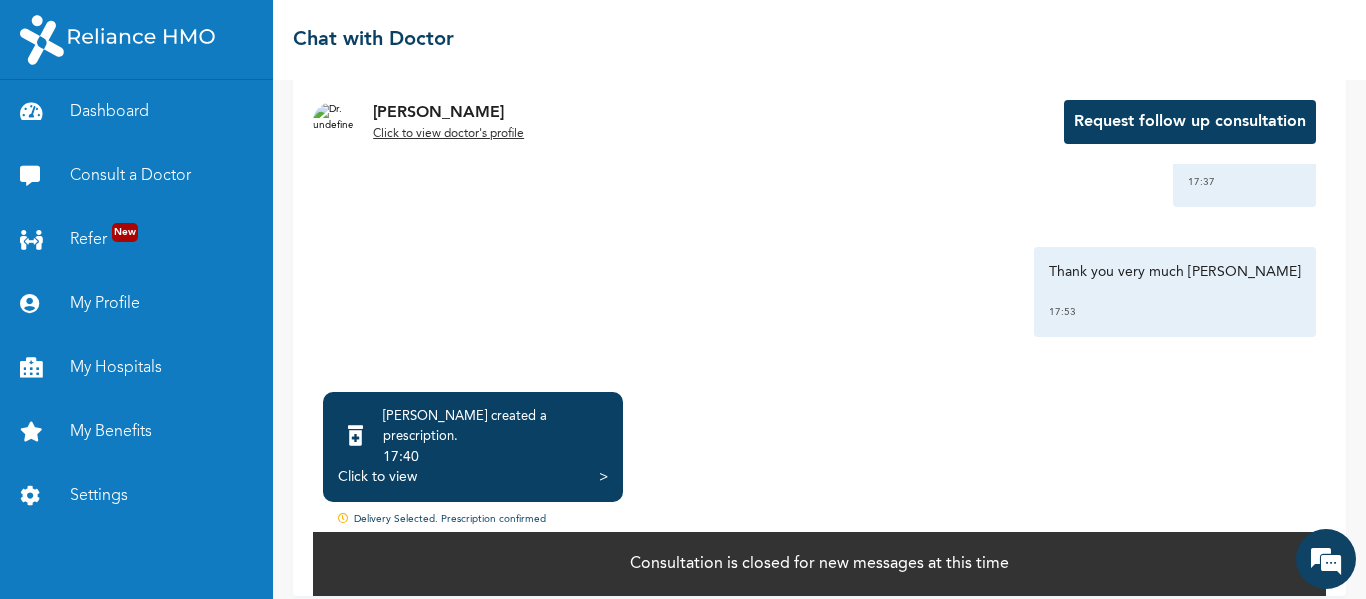 click on "Click to view" at bounding box center (377, 477) 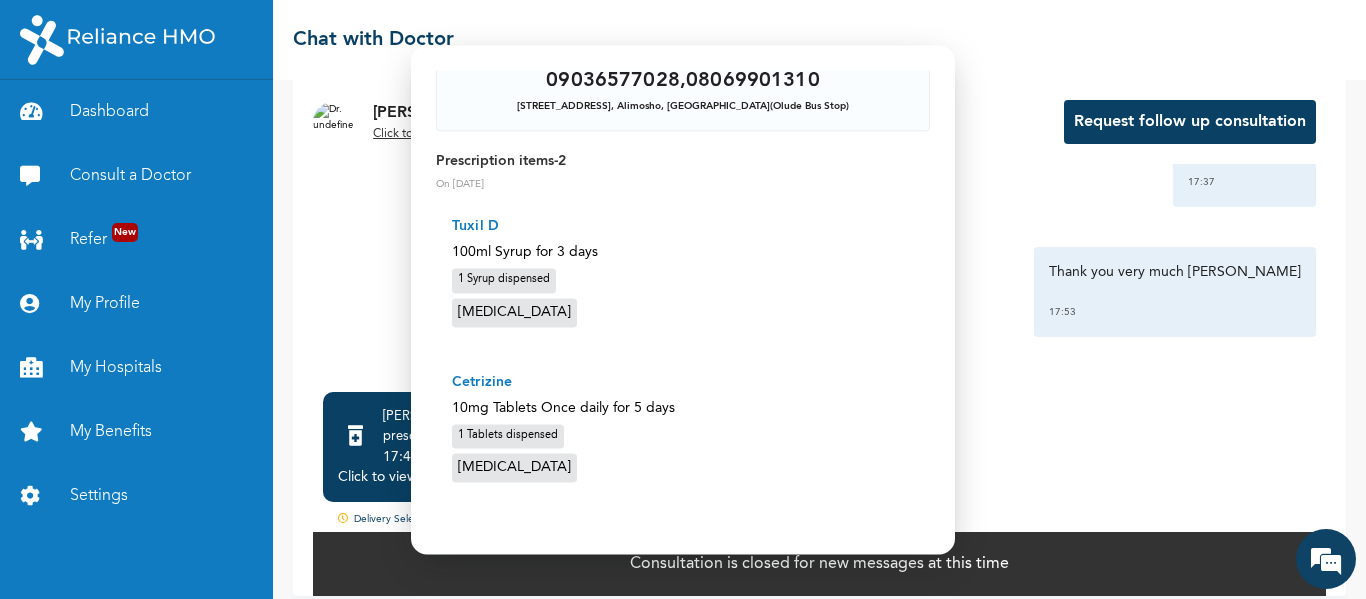 scroll, scrollTop: 0, scrollLeft: 0, axis: both 